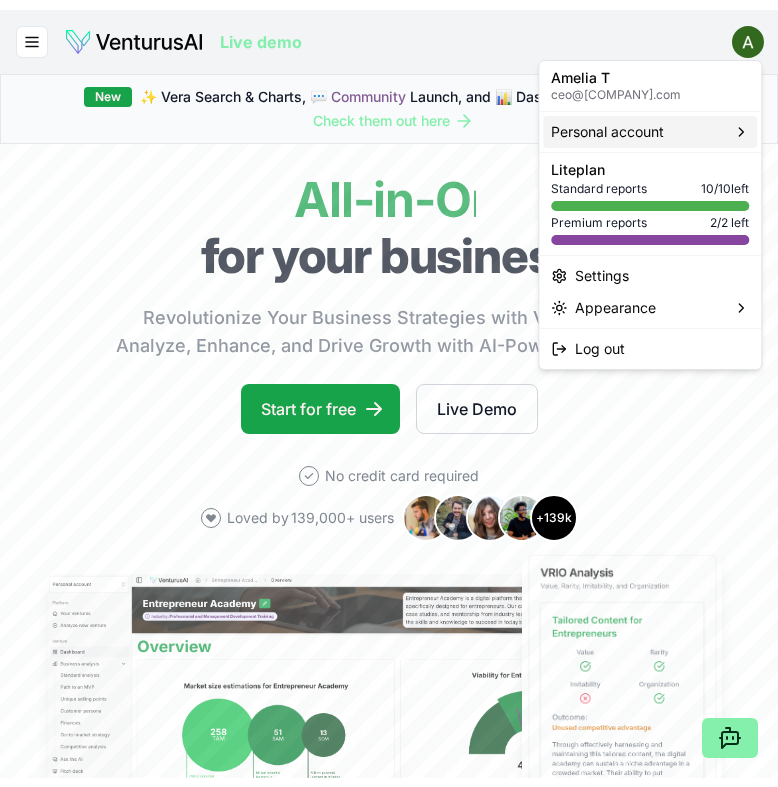 scroll, scrollTop: 0, scrollLeft: 0, axis: both 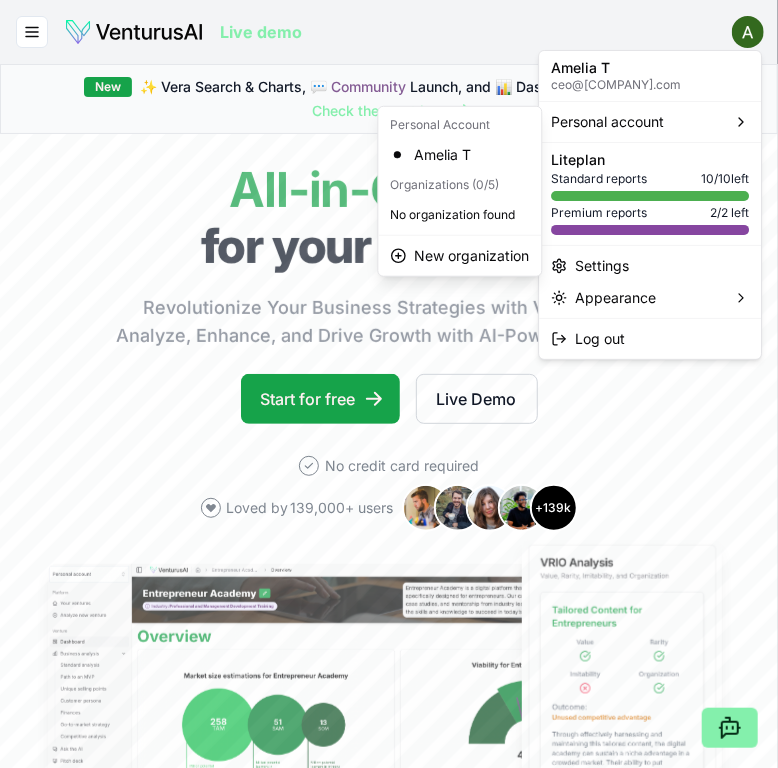 click on "We value your privacy We use cookies to enhance your browsing experience, serve personalized ads or content, and analyze our traffic. By clicking "Accept All", you consent to our use of cookies. Customize    Accept All Customize Consent Preferences   We use cookies to help you navigate efficiently and perform certain functions. You will find detailed information about all cookies under each consent category below. The cookies that are categorized as "Necessary" are stored on your browser as they are essential for enabling the basic functionalities of the site. ...  Show more Necessary Always Active Necessary cookies are required to enable the basic features of this site, such as providing secure log-in or adjusting your consent preferences. These cookies do not store any personally identifiable data. Cookie cookieyes-consent Duration 1 year Description Cookie __cf_bm Duration 1 hour Description This cookie, set by Cloudflare, is used to support Cloudflare Bot Management.  Cookie _cfuvid Duration session lidc" at bounding box center [389, 384] 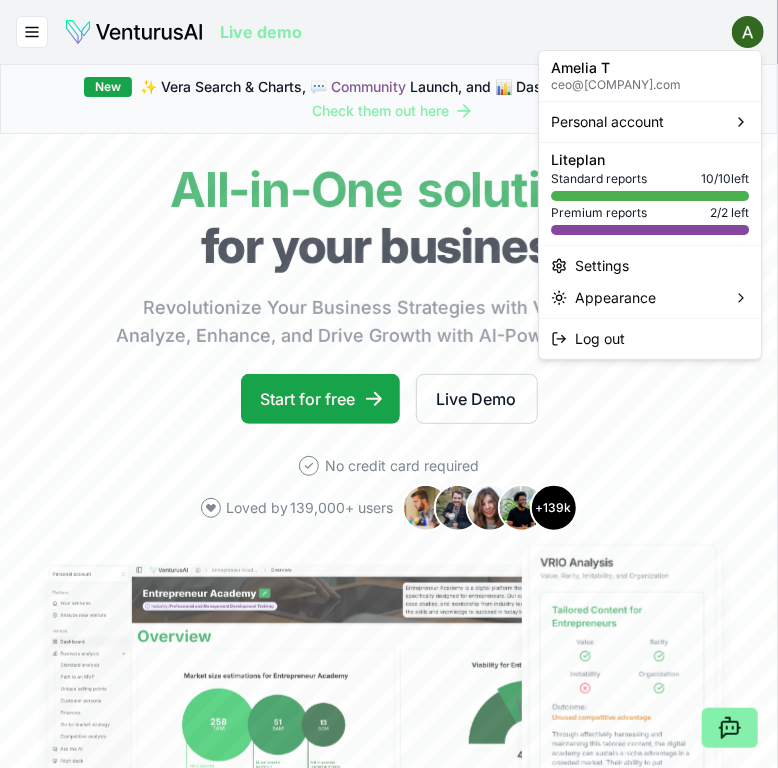 click 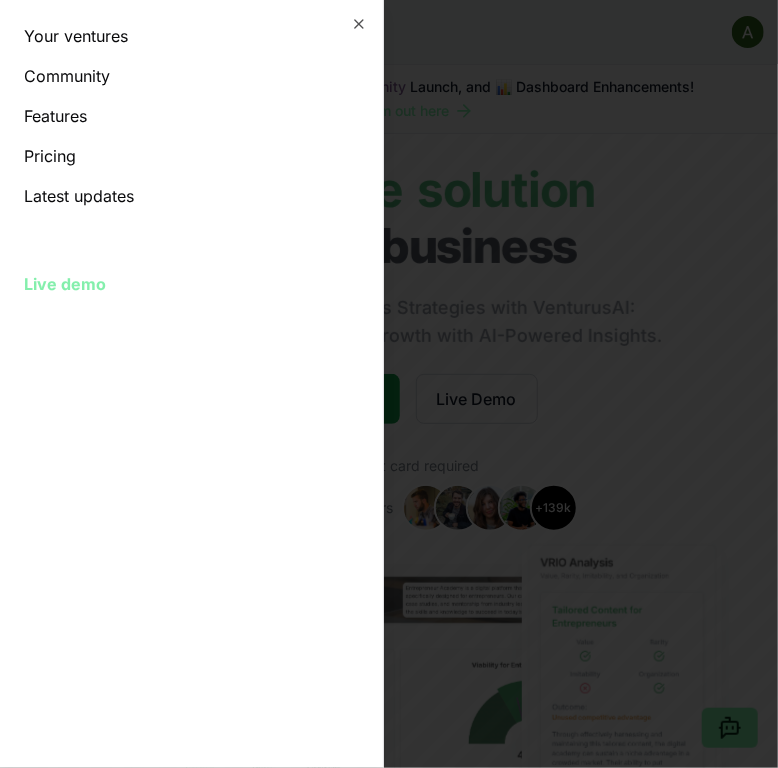 click on "We value your privacy We use cookies to enhance your browsing experience, serve personalized ads or content, and analyze our traffic. By clicking "Accept All", you consent to our use of cookies. Customize    Accept All Customize Consent Preferences   We use cookies to help you navigate efficiently and perform certain functions. You will find detailed information about all cookies under each consent category below. The cookies that are categorized as "Necessary" are stored on your browser as they are essential for enabling the basic functionalities of the site. ...  Show more Necessary Always Active Necessary cookies are required to enable the basic features of this site, such as providing secure log-in or adjusting your consent preferences. These cookies do not store any personally identifiable data. Cookie cookieyes-consent Duration 1 year Description Cookie __cf_bm Duration 1 hour Description This cookie, set by Cloudflare, is used to support Cloudflare Bot Management.  Cookie _cfuvid Duration session lidc" at bounding box center [389, 384] 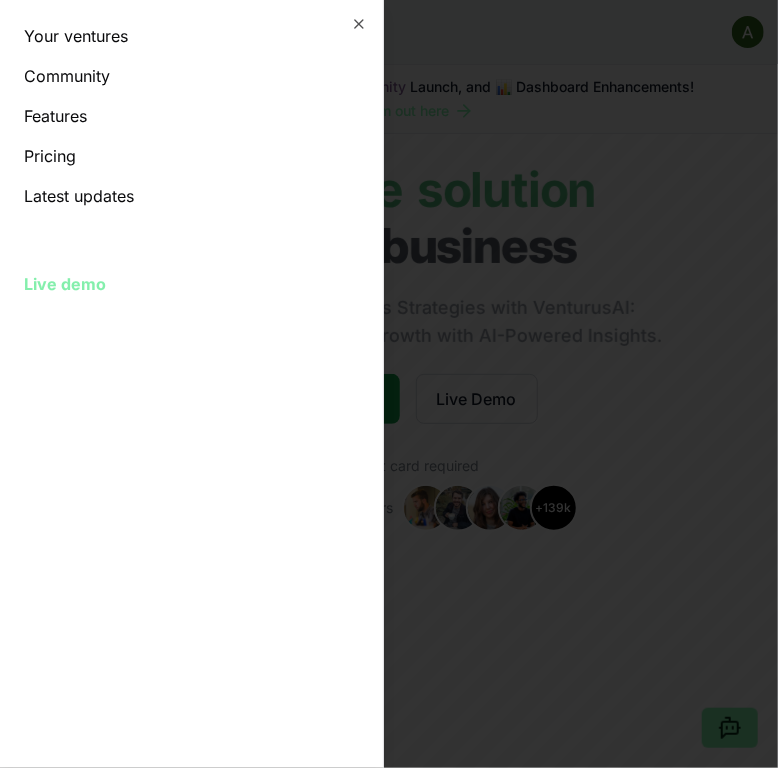 click on "We value your privacy We use cookies to enhance your browsing experience, serve personalized ads or content, and analyze our traffic. By clicking "Accept All", you consent to our use of cookies. Customize    Accept All Customize Consent Preferences   We use cookies to help you navigate efficiently and perform certain functions. You will find detailed information about all cookies under each consent category below. The cookies that are categorized as "Necessary" are stored on your browser as they are essential for enabling the basic functionalities of the site. ...  Show more Necessary Always Active Necessary cookies are required to enable the basic features of this site, such as providing secure log-in or adjusting your consent preferences. These cookies do not store any personally identifiable data. Cookie cookieyes-consent Duration 1 year Description Cookie __cf_bm Duration 1 hour Description This cookie, set by Cloudflare, is used to support Cloudflare Bot Management.  Cookie _cfuvid Duration session lidc" at bounding box center (389, 384) 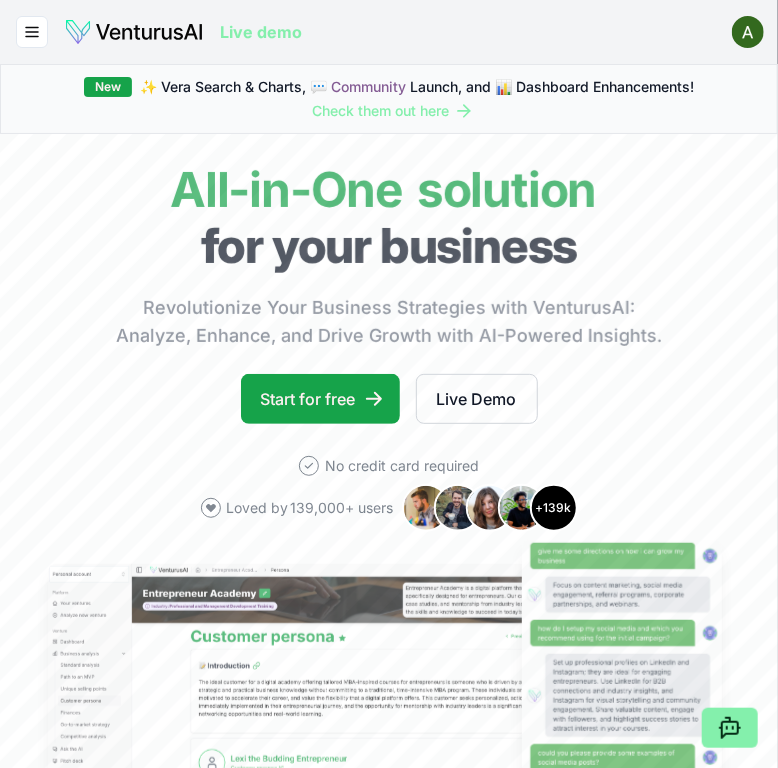 click 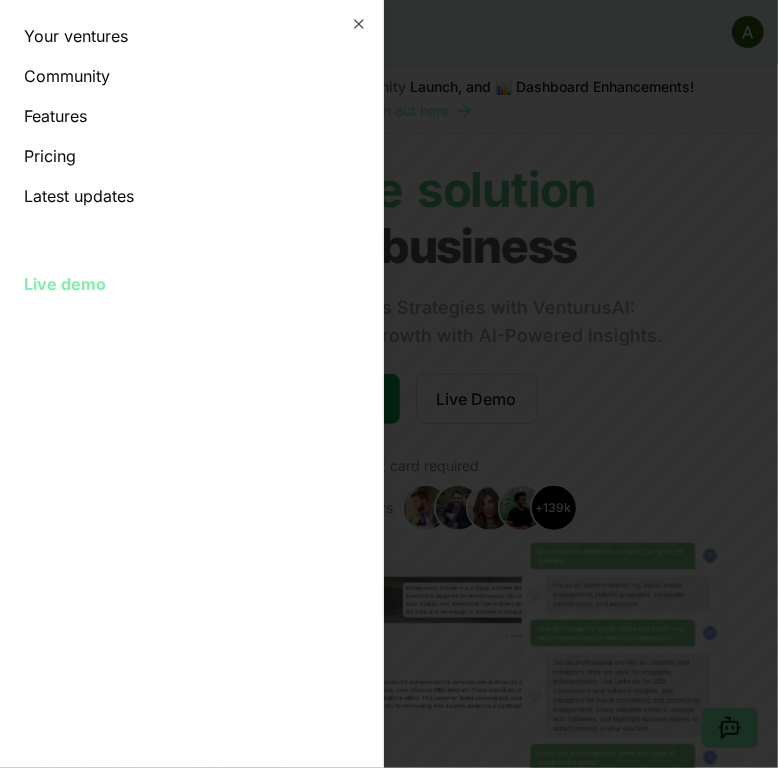 drag, startPoint x: 40, startPoint y: 39, endPoint x: 30, endPoint y: 35, distance: 10.770329 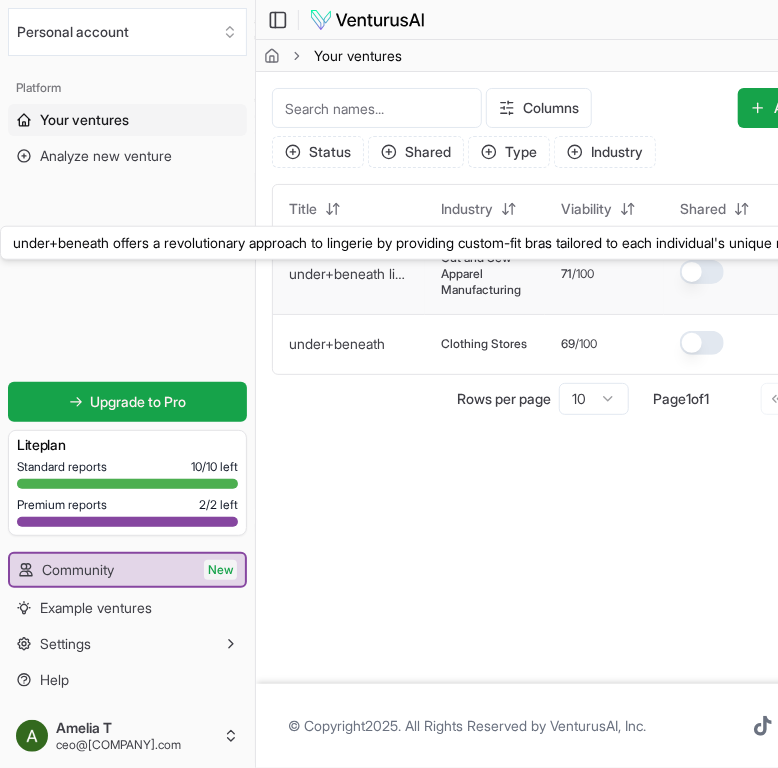 click on "under+beneath limited" at bounding box center [359, 273] 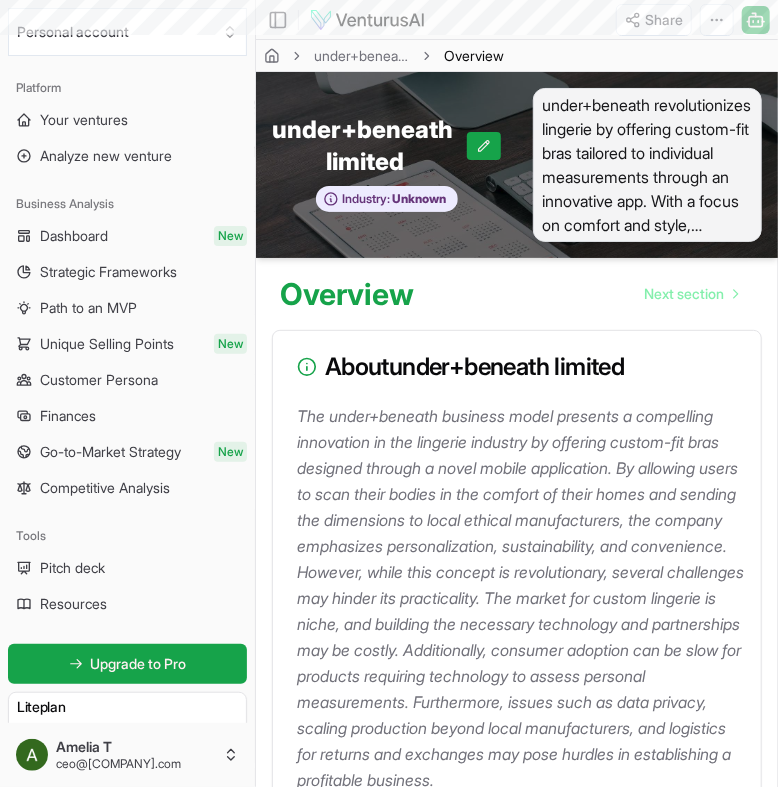 scroll, scrollTop: 6373, scrollLeft: 0, axis: vertical 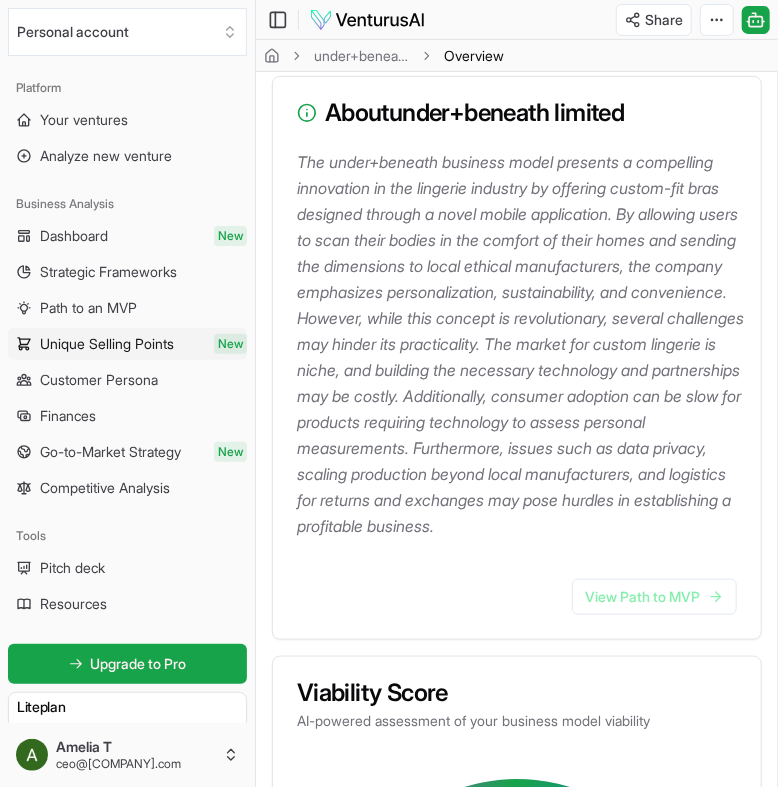 click on "Unique Selling Points" at bounding box center (107, 344) 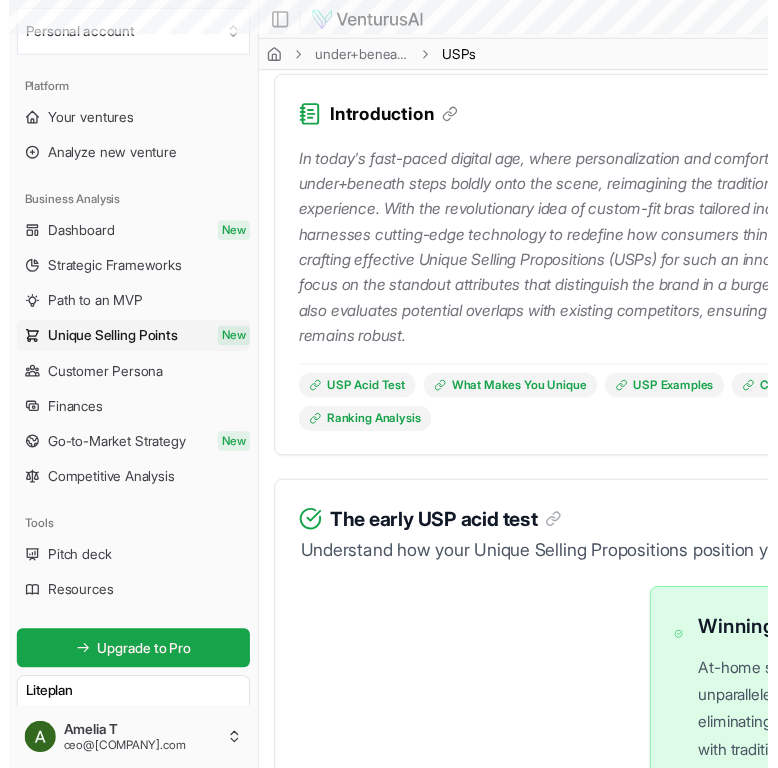scroll, scrollTop: 0, scrollLeft: 0, axis: both 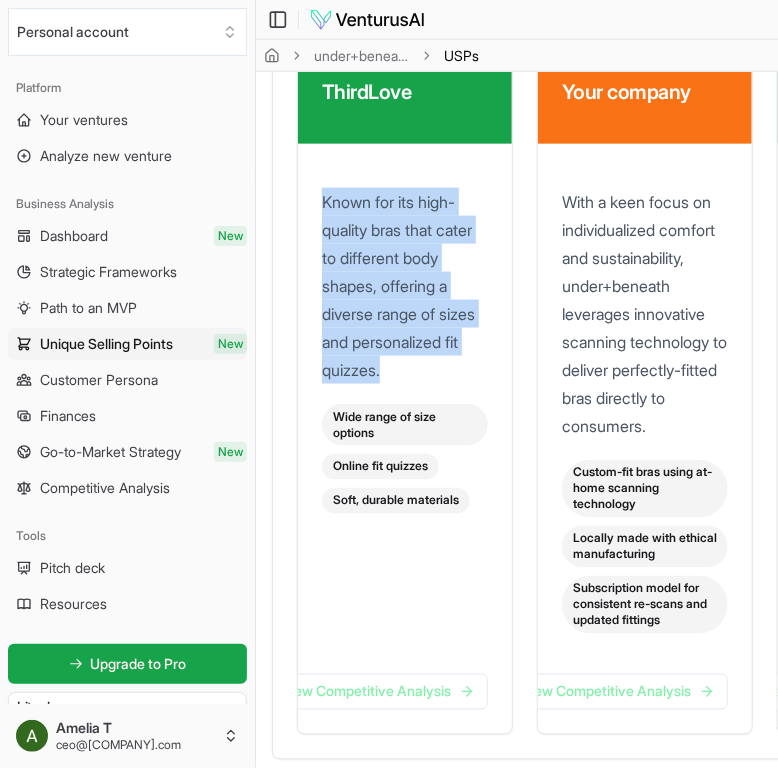 drag, startPoint x: 321, startPoint y: 242, endPoint x: 399, endPoint y: 411, distance: 186.13167 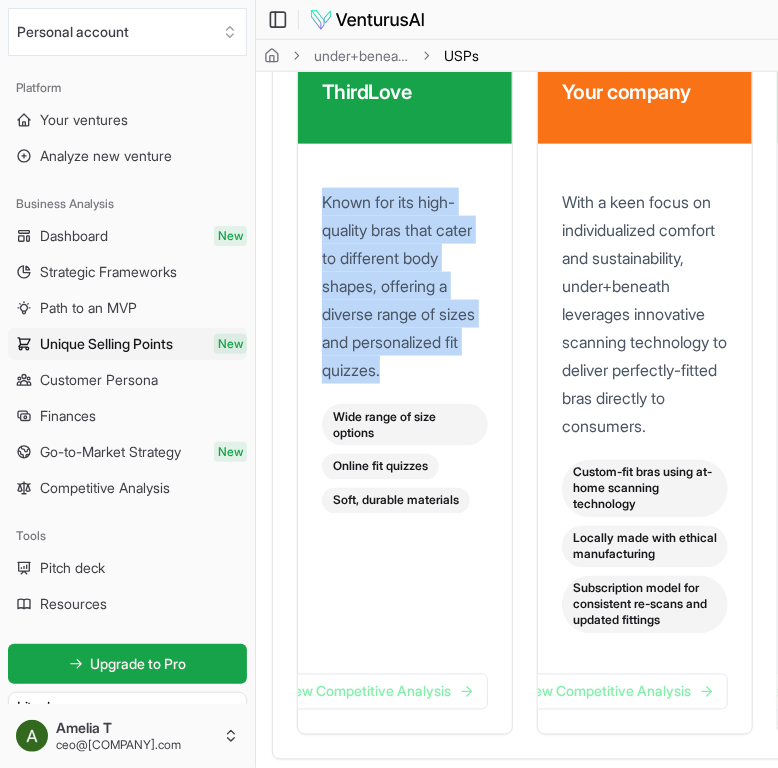 drag, startPoint x: 324, startPoint y: 240, endPoint x: 385, endPoint y: 423, distance: 192.89894 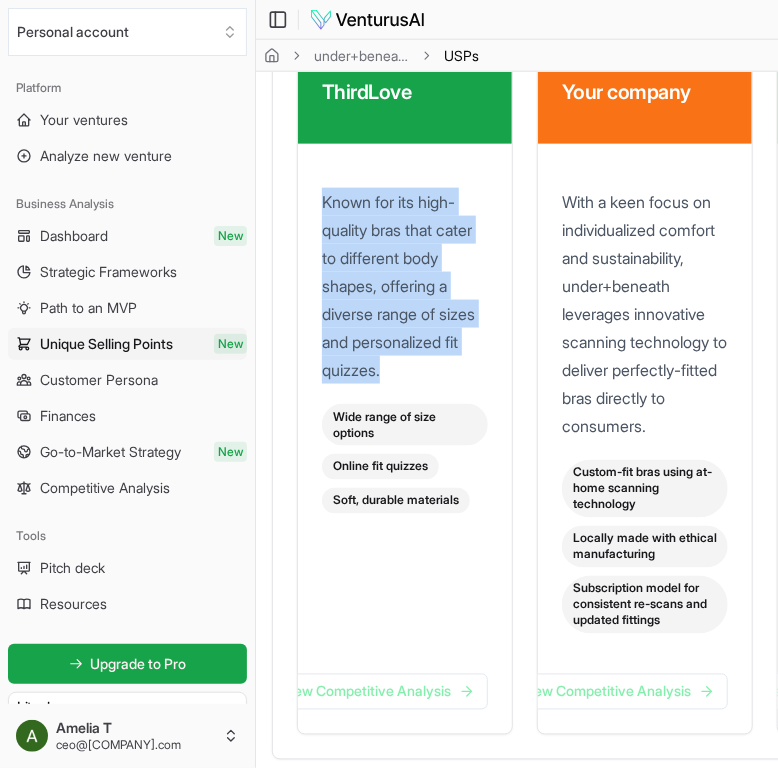 copy on "Known for its high-quality bras that cater to different body shapes, offering a diverse range of sizes and personalized fit quizzes." 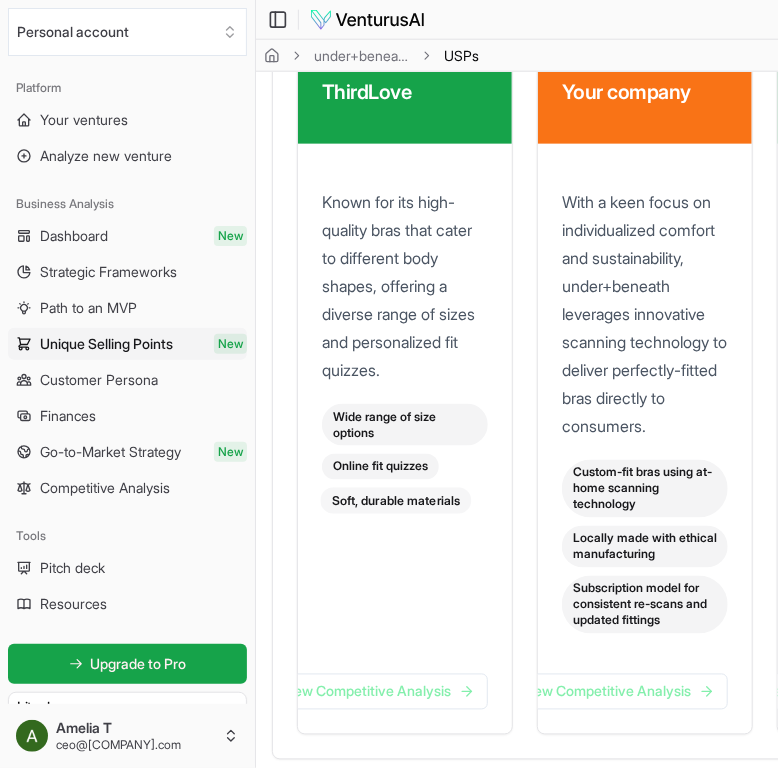 click on "Soft, durable materials" at bounding box center (396, 501) 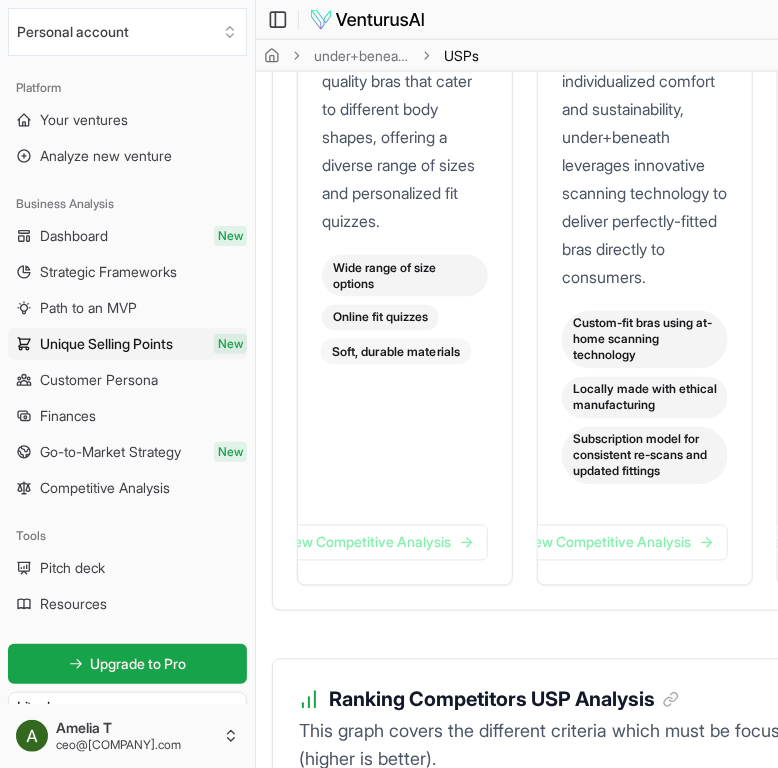 scroll, scrollTop: 3244, scrollLeft: 0, axis: vertical 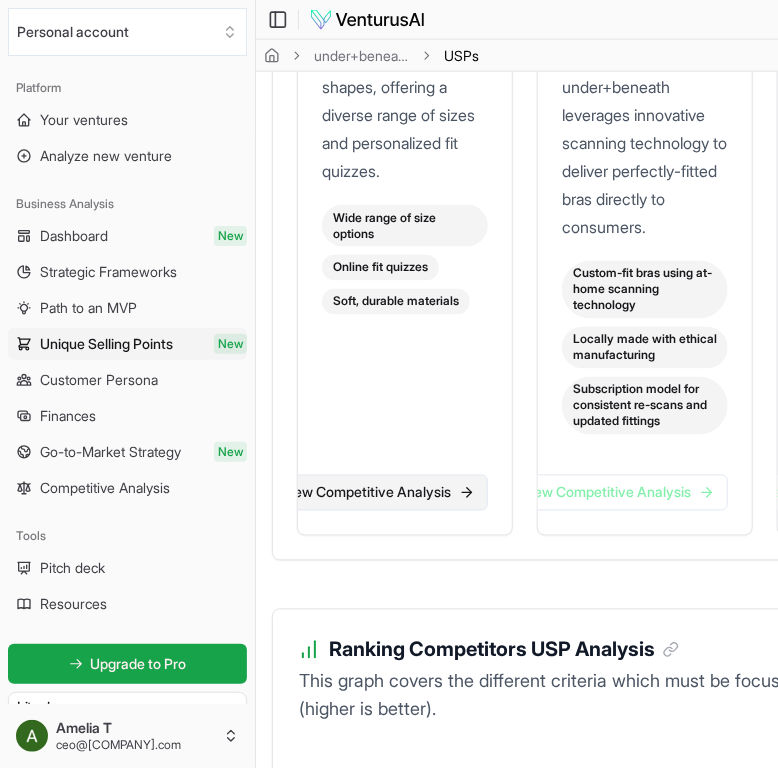click on "View Competitive Analysis" at bounding box center [378, 493] 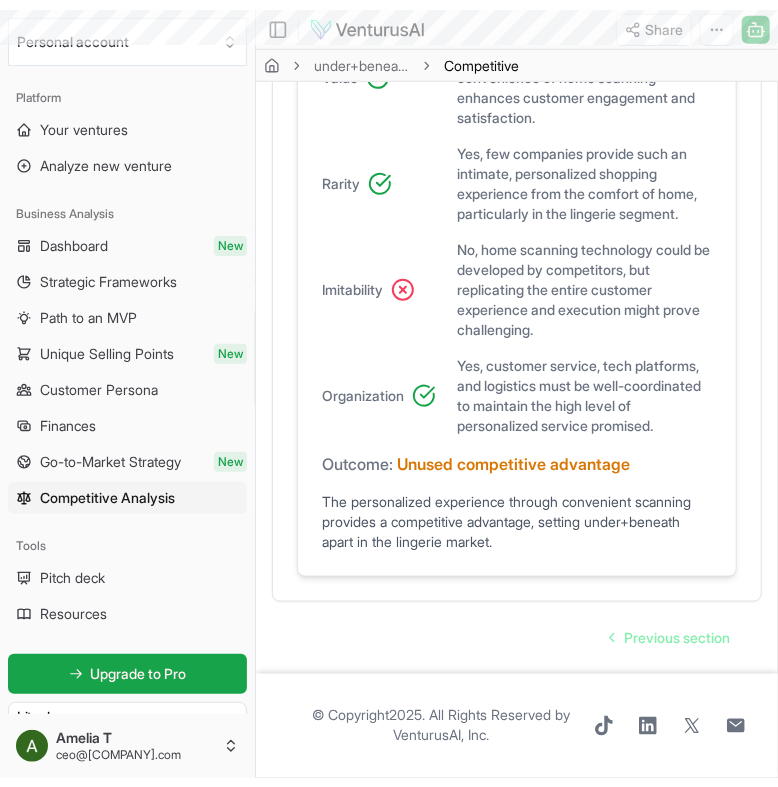 scroll, scrollTop: 0, scrollLeft: 0, axis: both 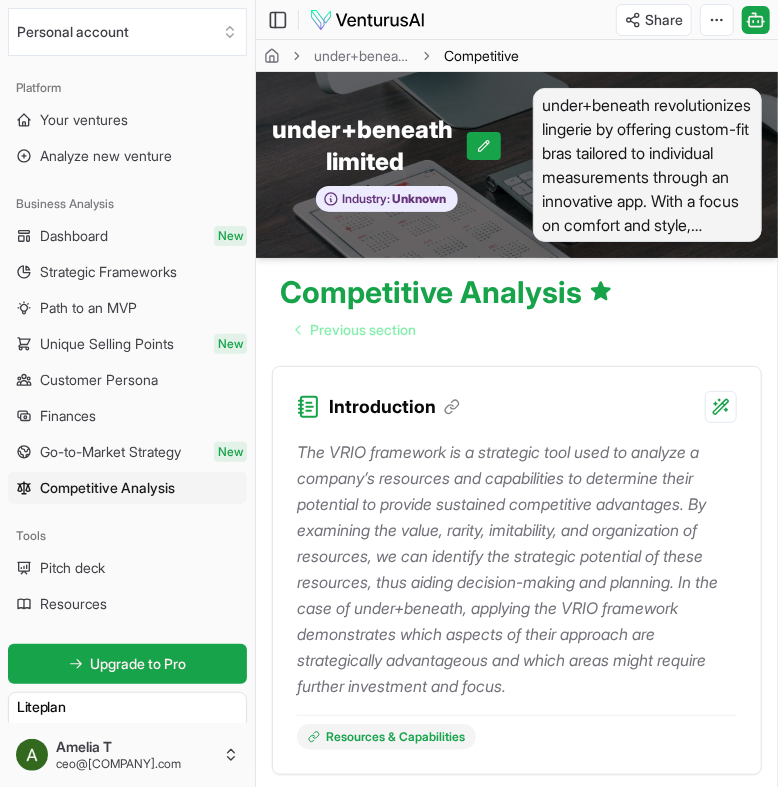 click on "The VRIO framework is a strategic tool used to analyze a company’s resources and capabilities to determine their potential to provide sustained competitive advantages. By examining the value, rarity, imitability, and organization of resources, we can identify the strategic potential of these resources, thus aiding decision-making and planning. In the case of under+beneath, applying the VRIO framework demonstrates which aspects of their approach are strategically advantageous and which areas might require further investment and focus." at bounding box center [517, 569] 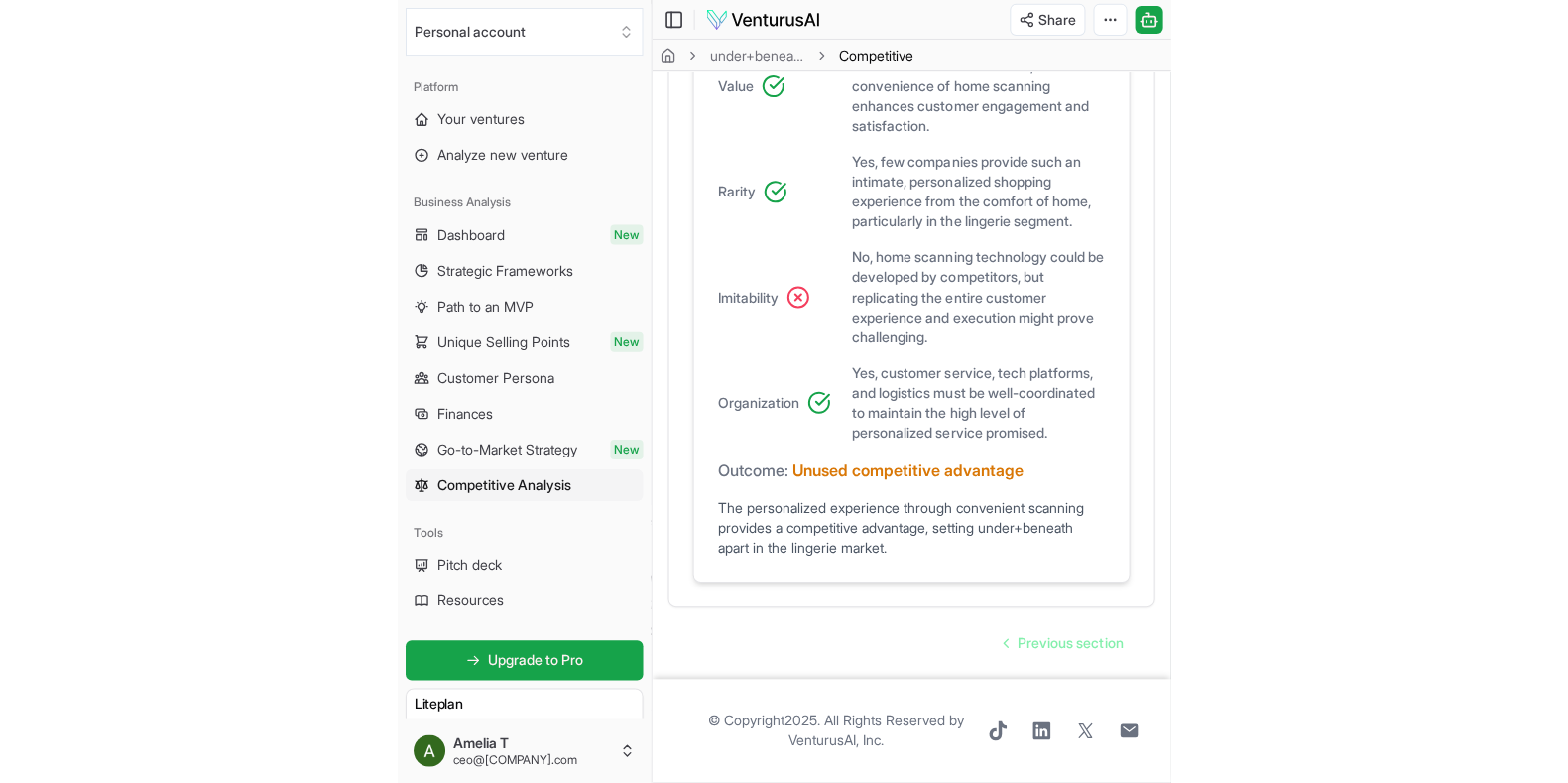 scroll, scrollTop: 1426, scrollLeft: 0, axis: vertical 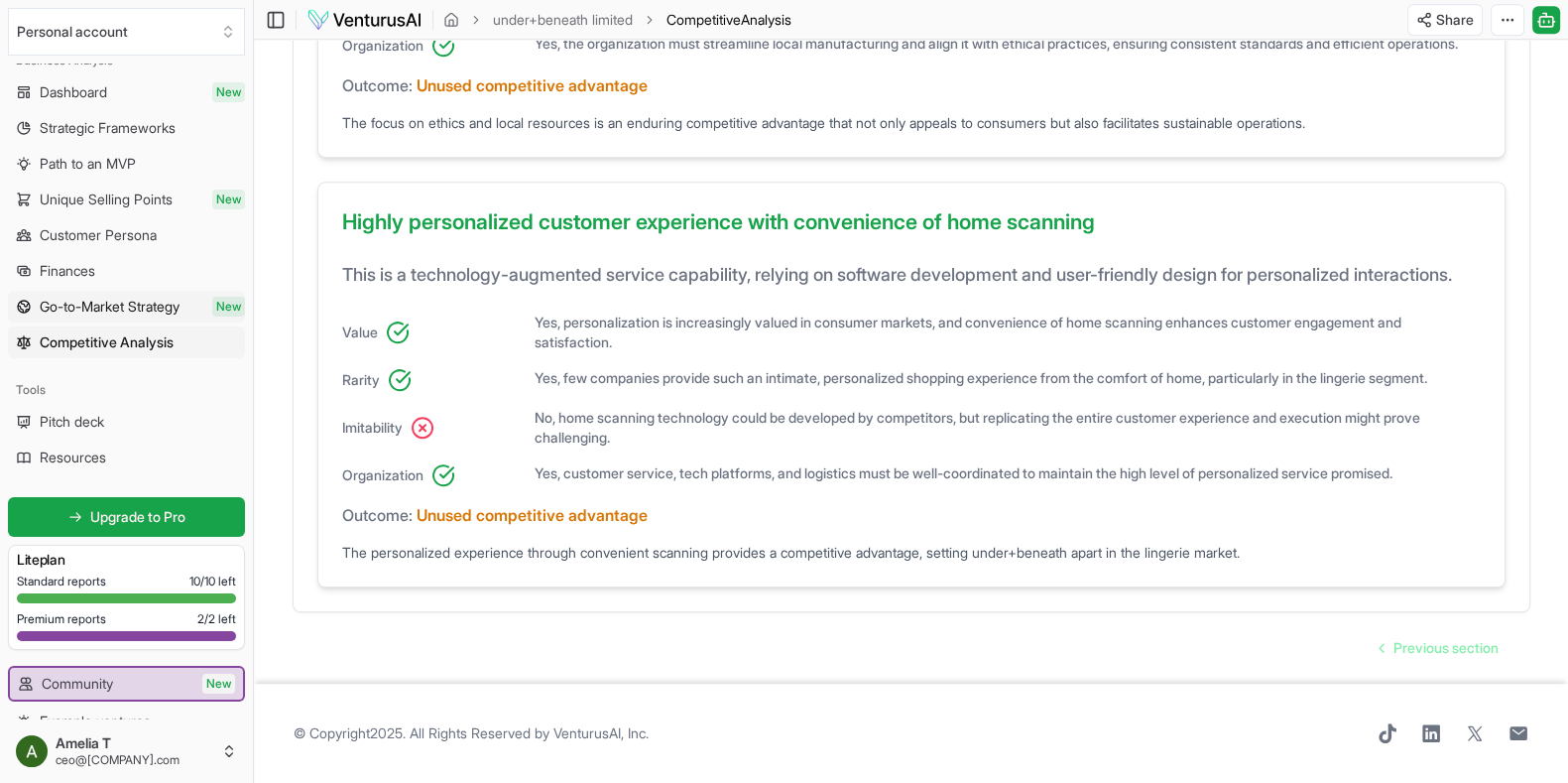 click on "Go-to-Market Strategy" at bounding box center (109, 307) 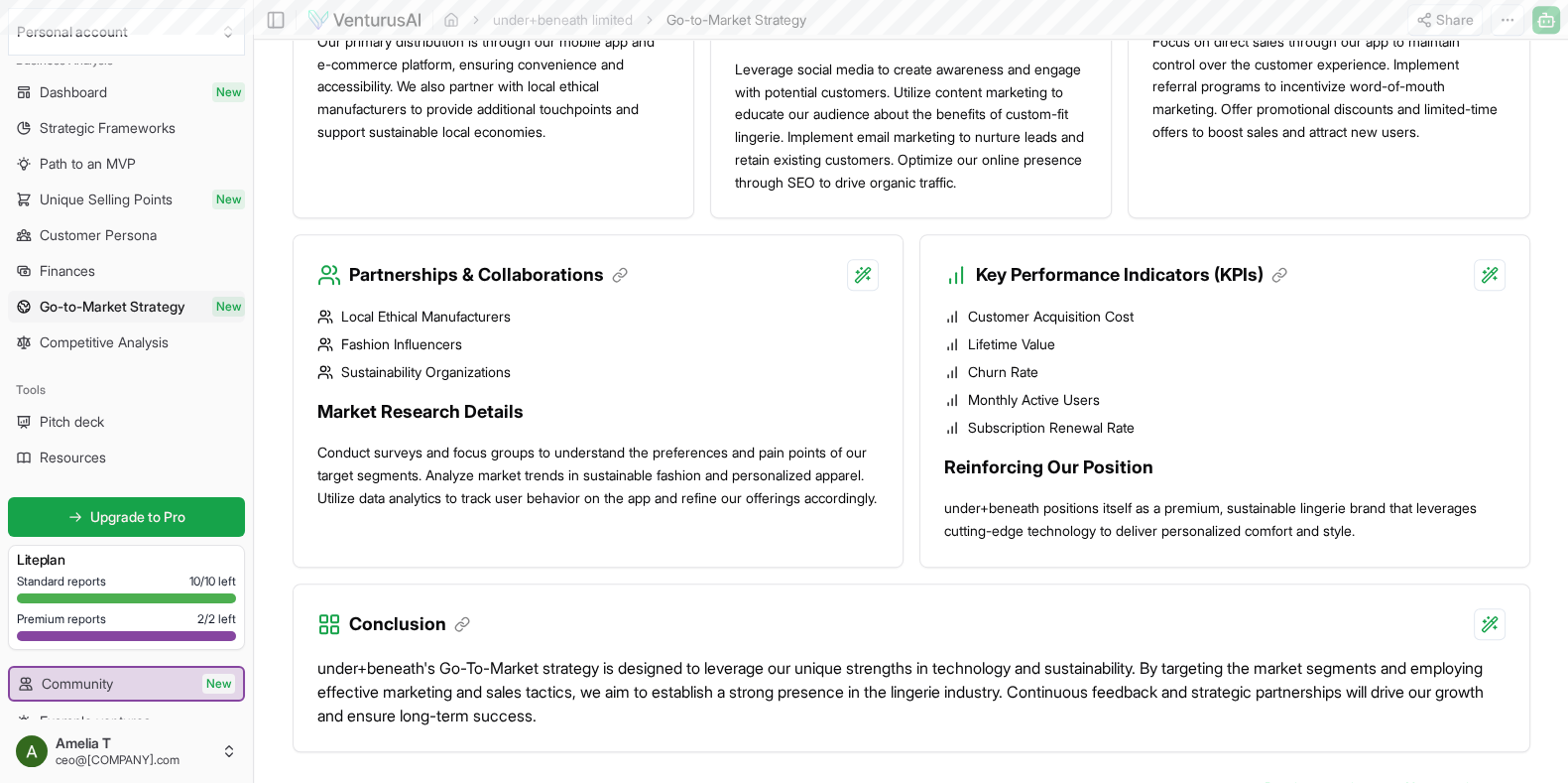 scroll, scrollTop: 0, scrollLeft: 0, axis: both 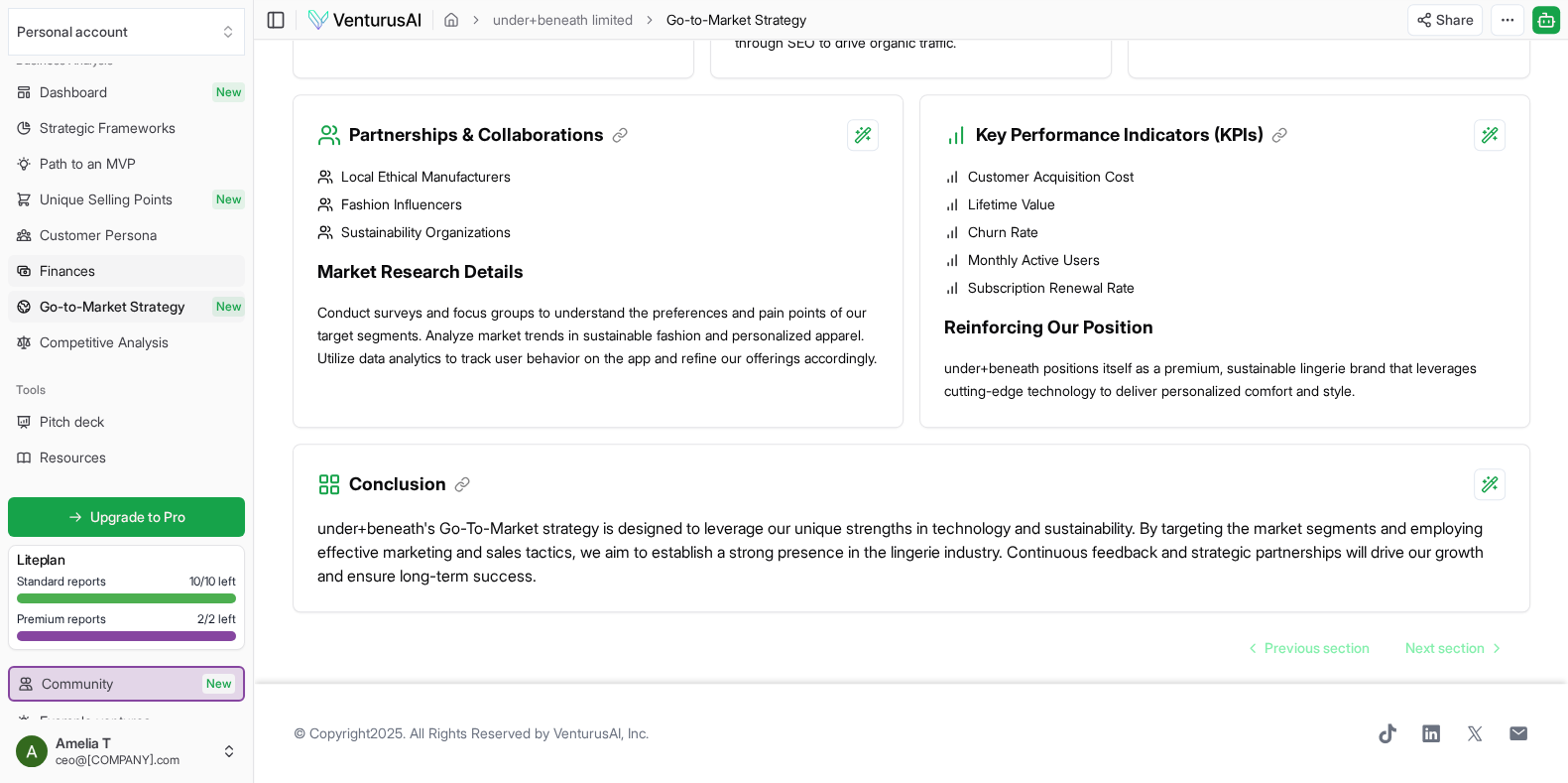 click on "Finances" at bounding box center [126, 271] 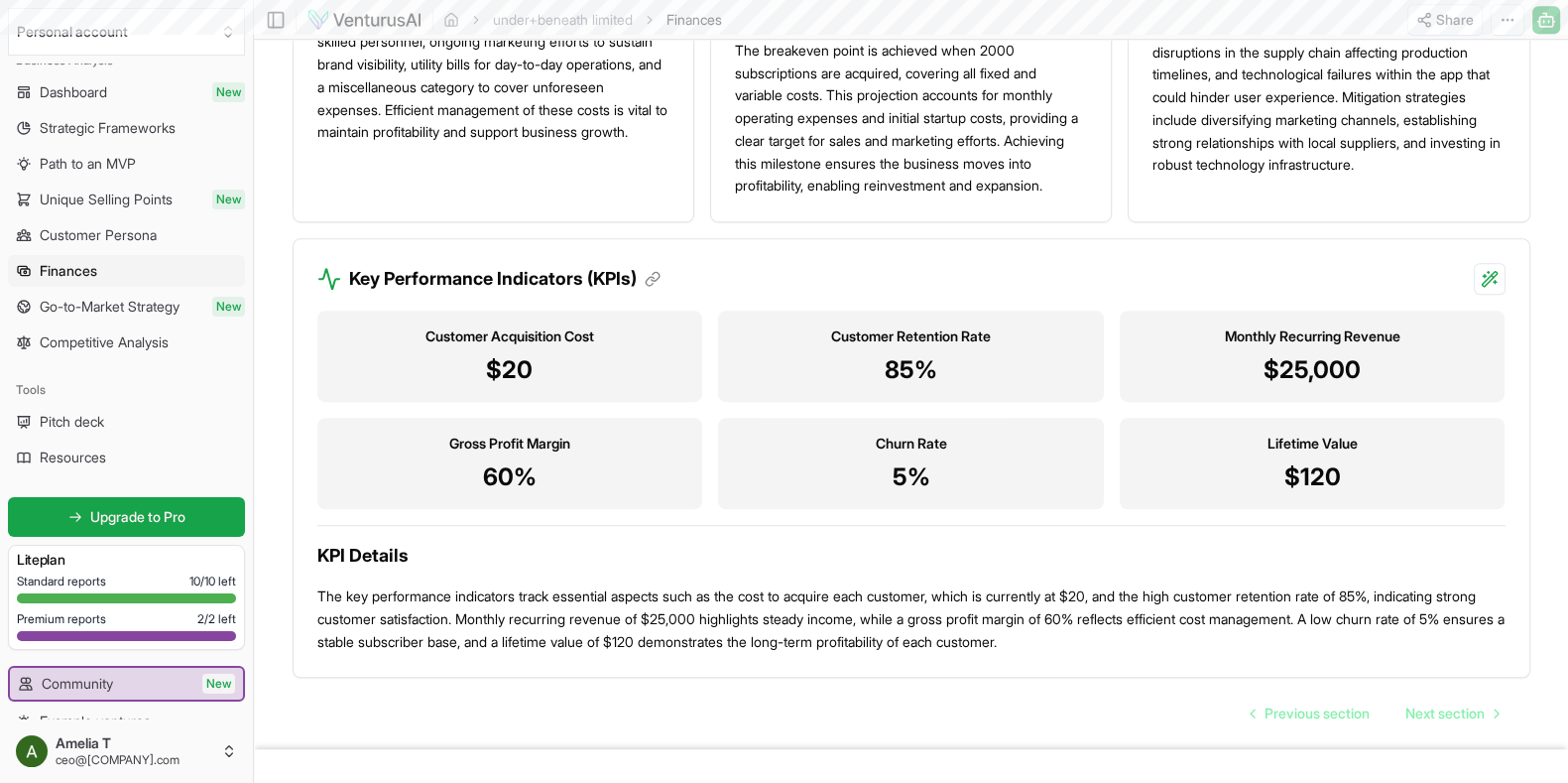 scroll, scrollTop: 0, scrollLeft: 0, axis: both 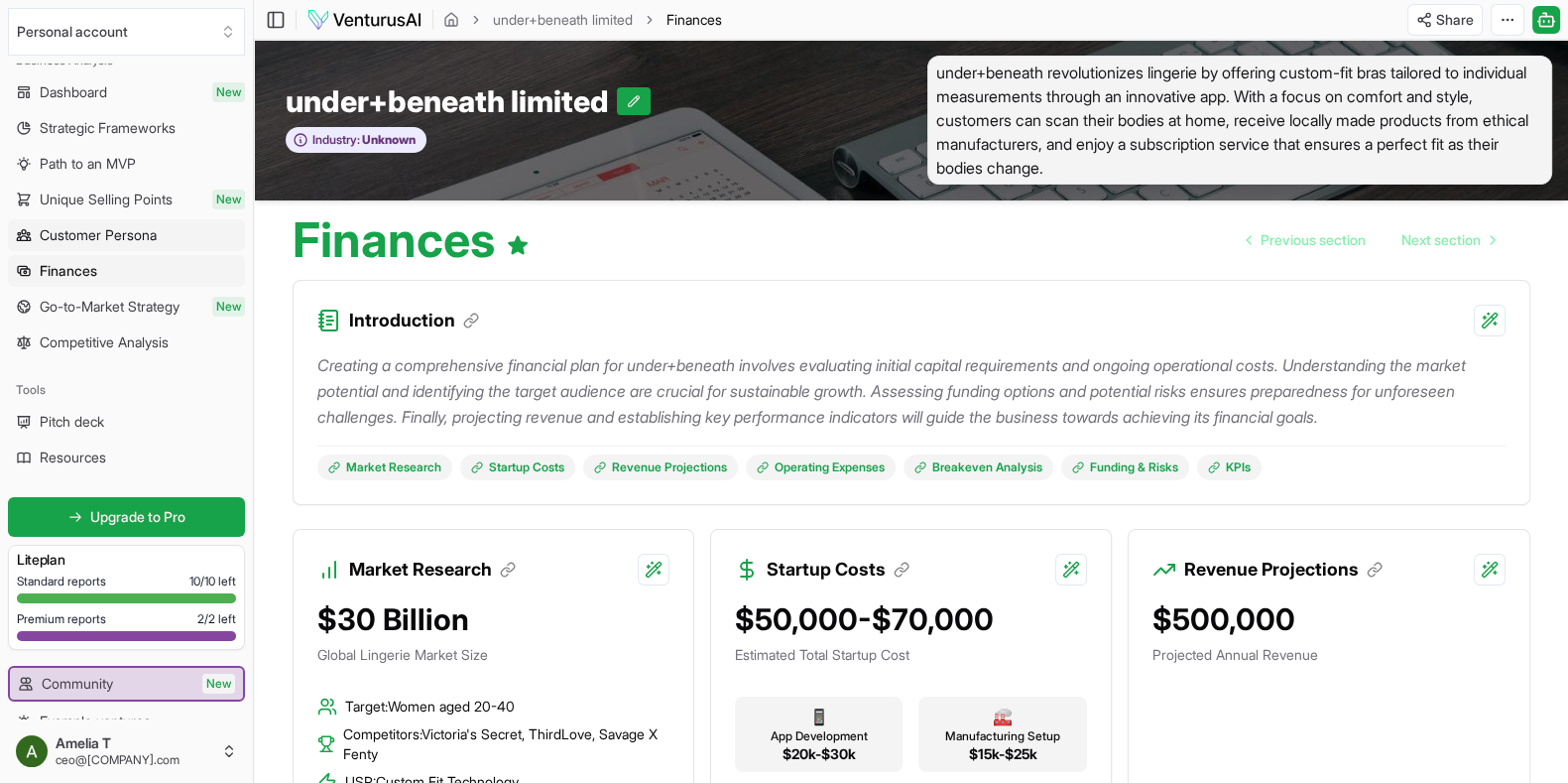 click on "Customer Persona" at bounding box center [98, 235] 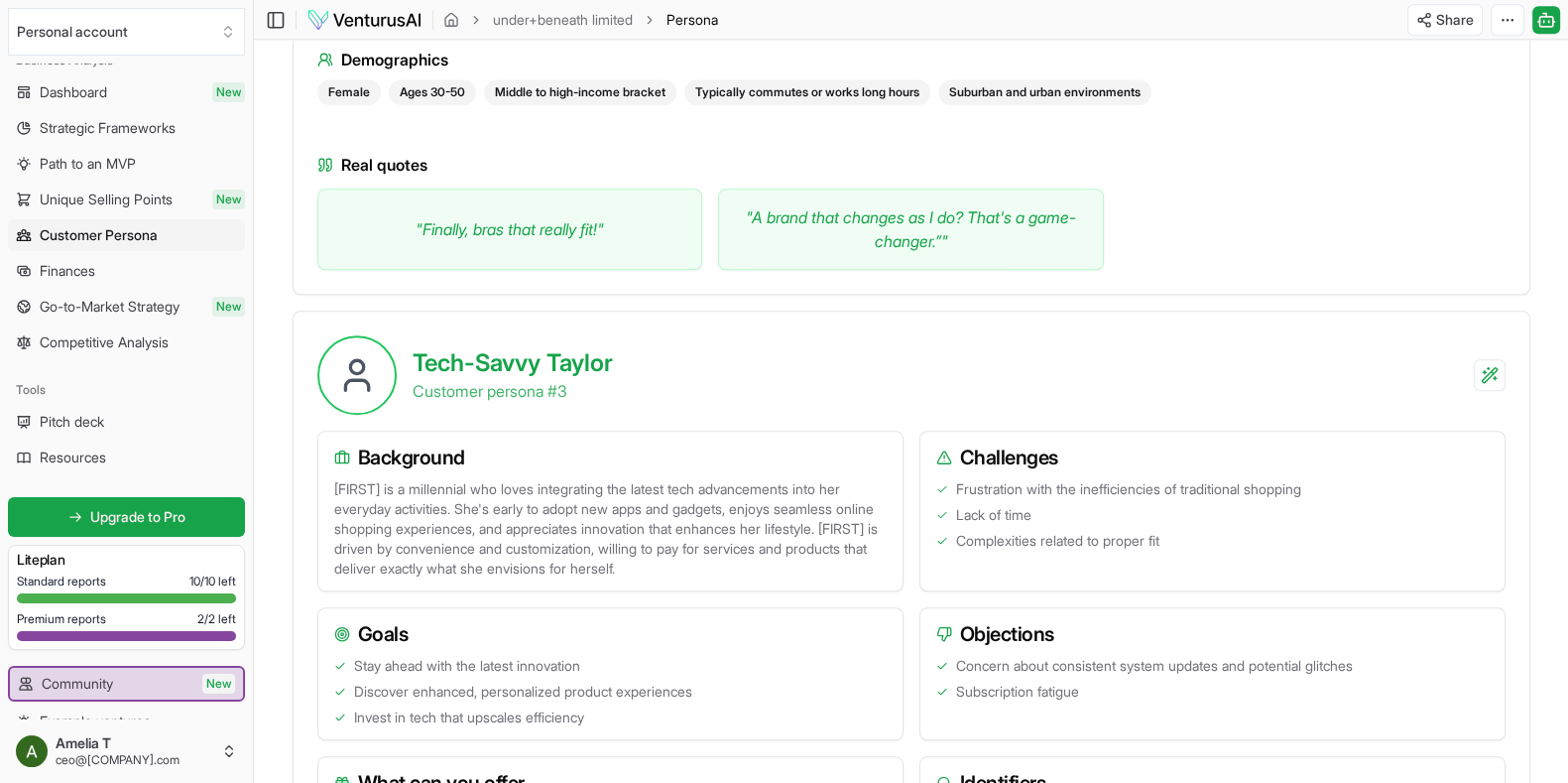 scroll, scrollTop: 2089, scrollLeft: 0, axis: vertical 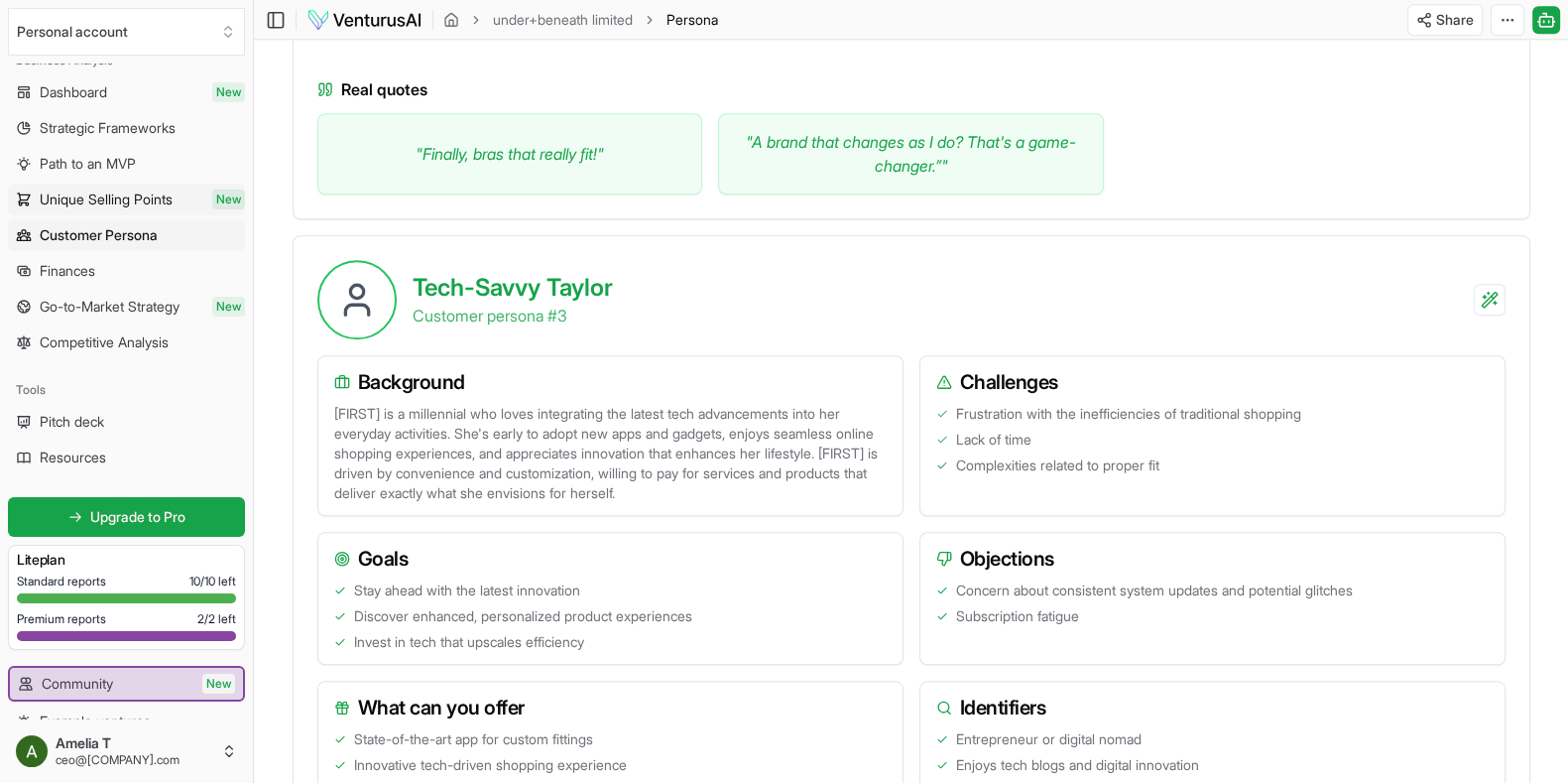 click on "Unique Selling Points" at bounding box center (106, 199) 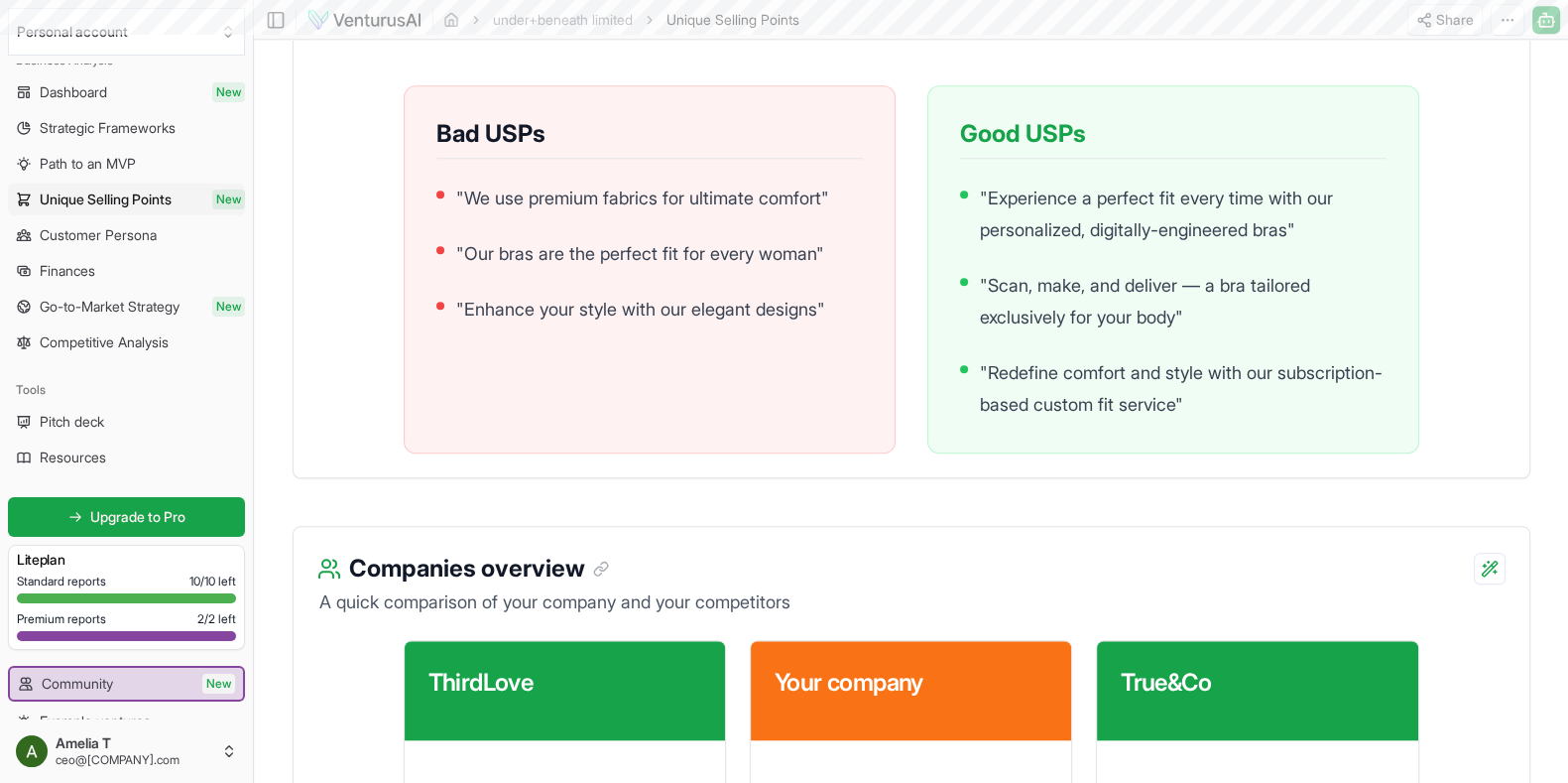 scroll, scrollTop: 0, scrollLeft: 0, axis: both 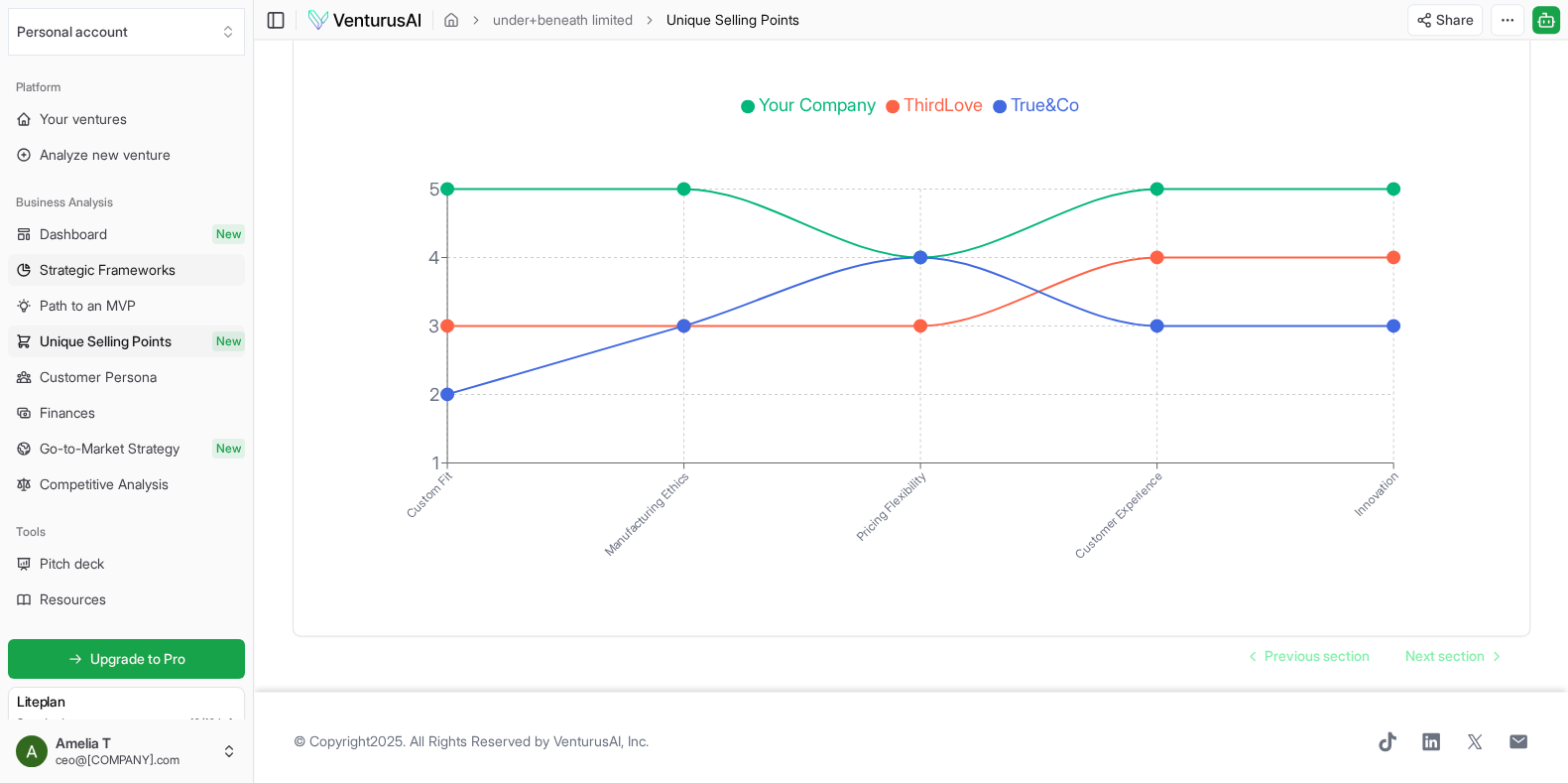 click on "Strategic Frameworks" at bounding box center [126, 270] 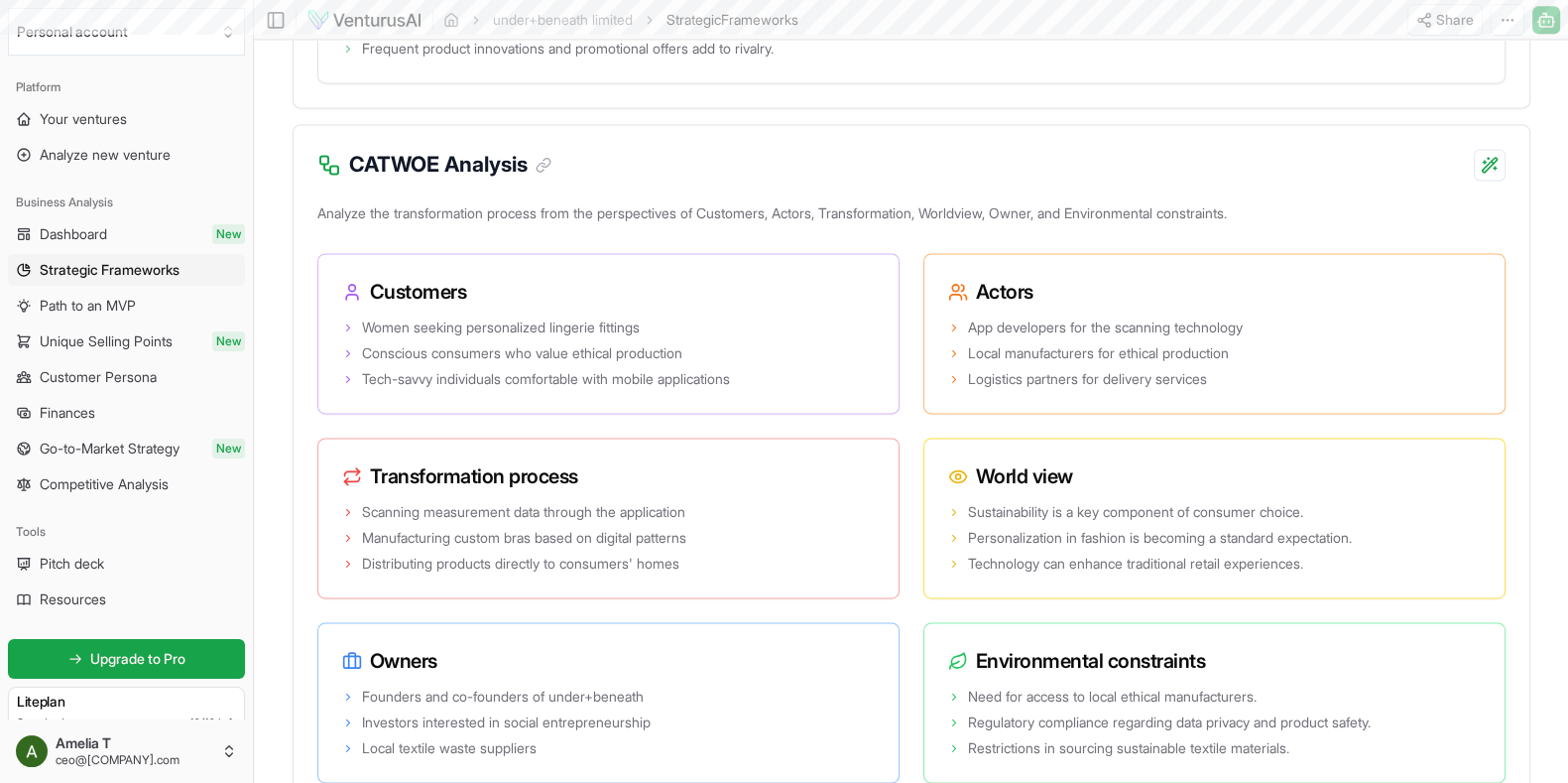 scroll, scrollTop: 0, scrollLeft: 0, axis: both 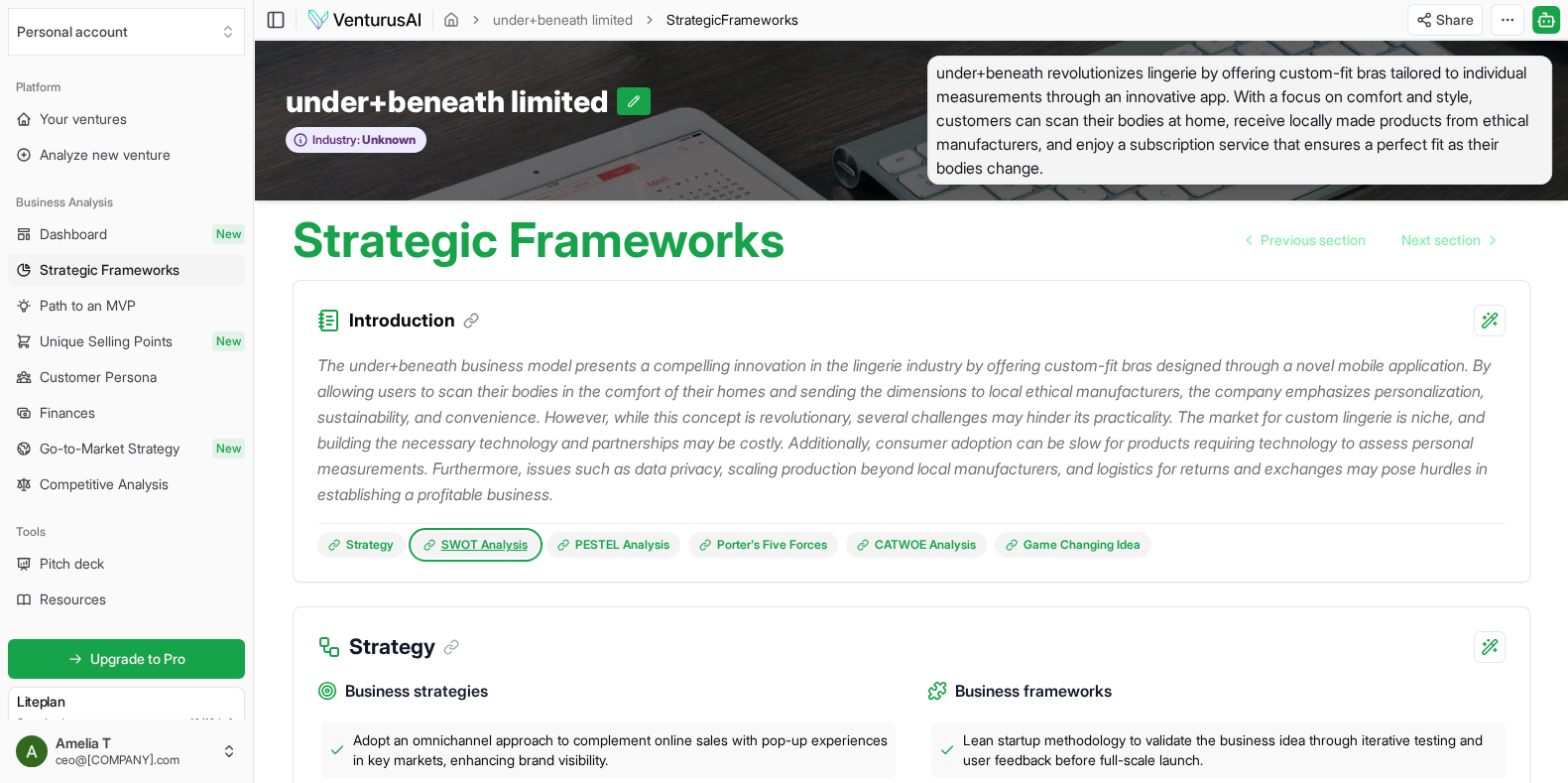 click on "SWOT Analysis" at bounding box center (475, 545) 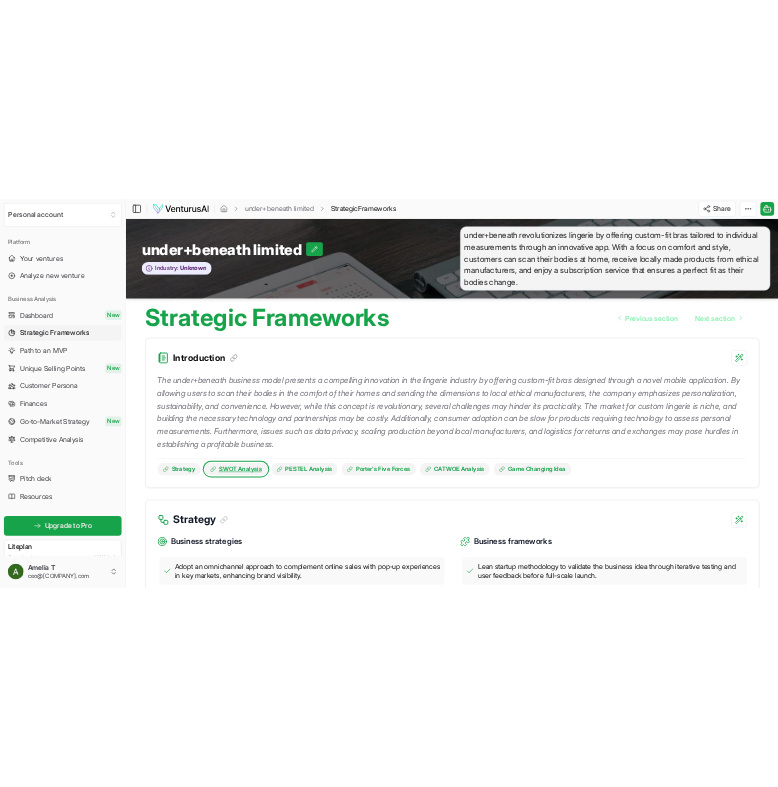 scroll, scrollTop: 1148, scrollLeft: 0, axis: vertical 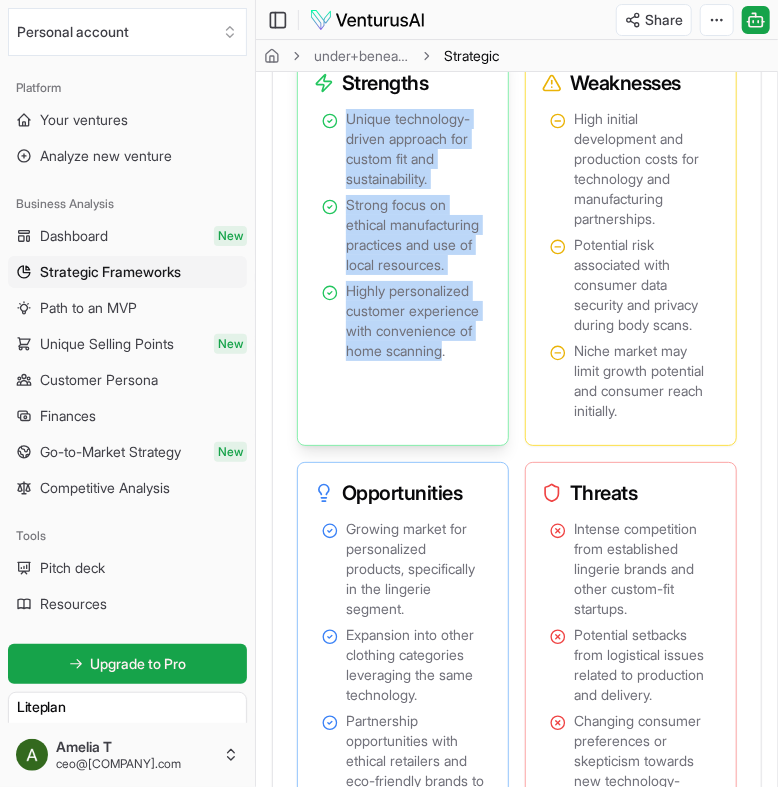 drag, startPoint x: 445, startPoint y: 432, endPoint x: 320, endPoint y: 157, distance: 302.07614 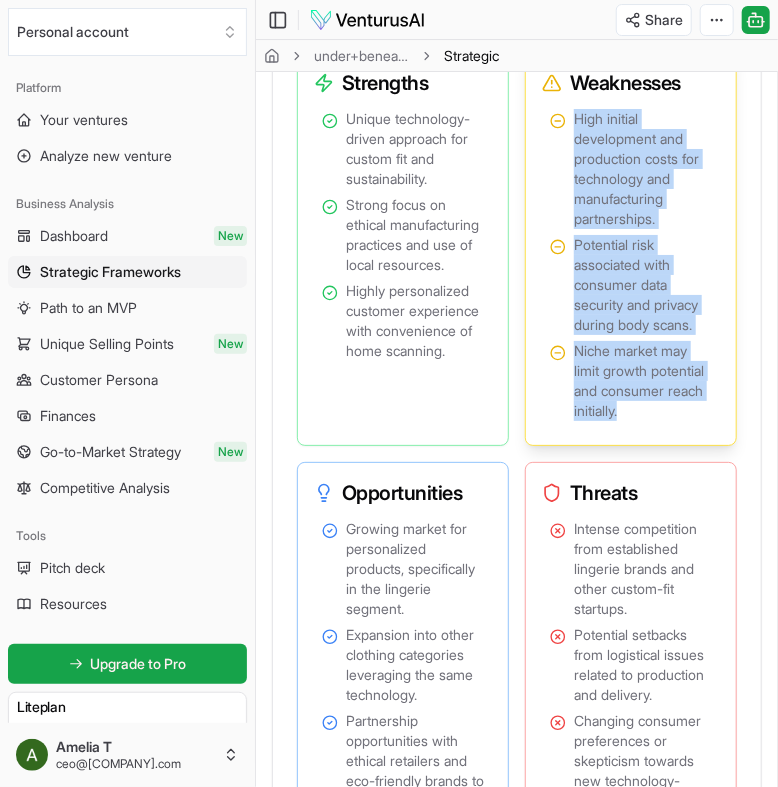 drag, startPoint x: 578, startPoint y: 162, endPoint x: 677, endPoint y: 448, distance: 302.64996 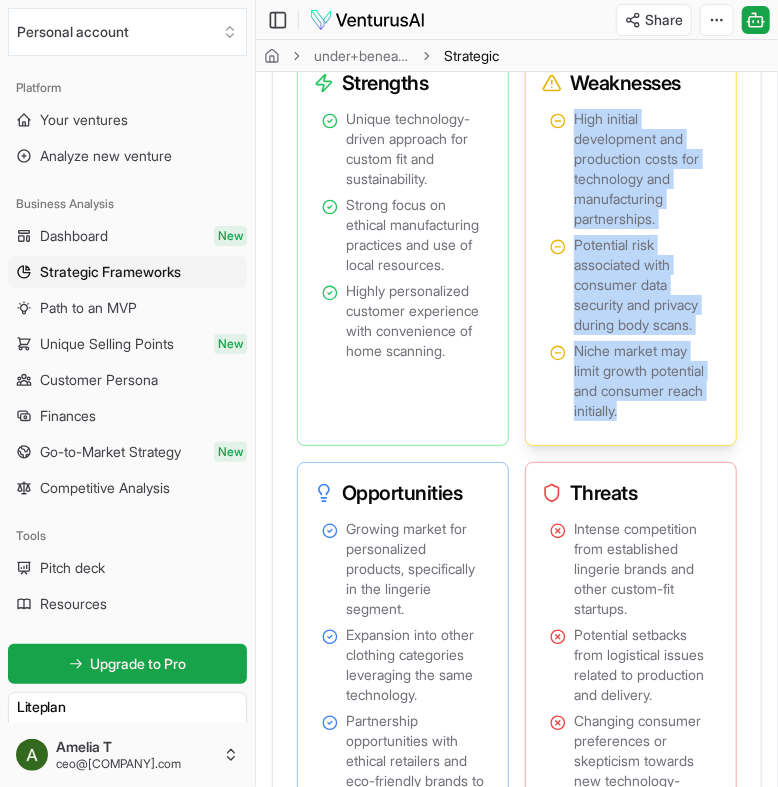 copy on "High initial development and production costs for technology and manufacturing partnerships. Potential risk associated with consumer data security and privacy during body scans. Niche market may limit growth potential and consumer reach initially." 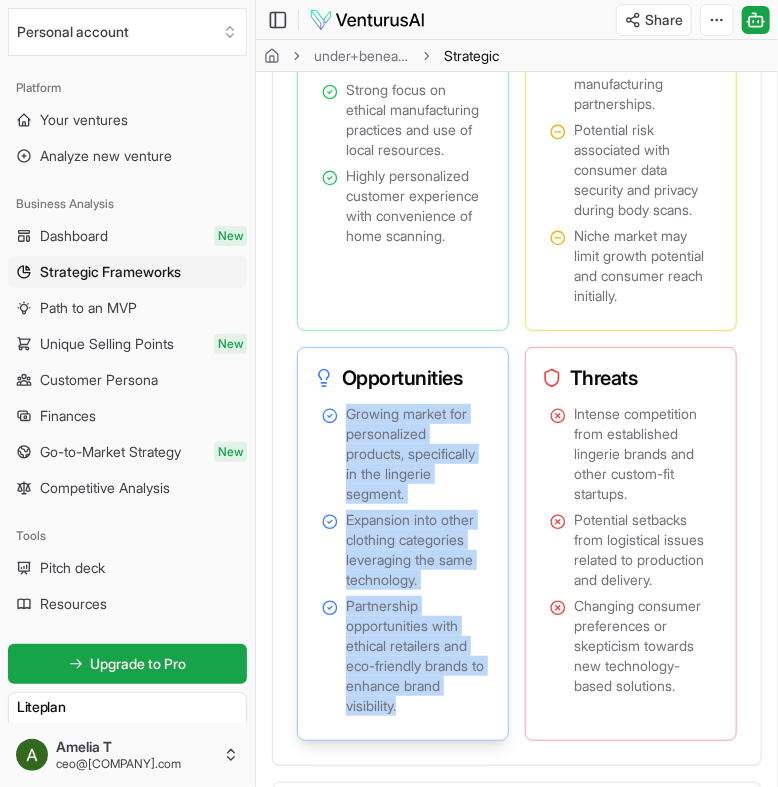 scroll, scrollTop: 2330, scrollLeft: 0, axis: vertical 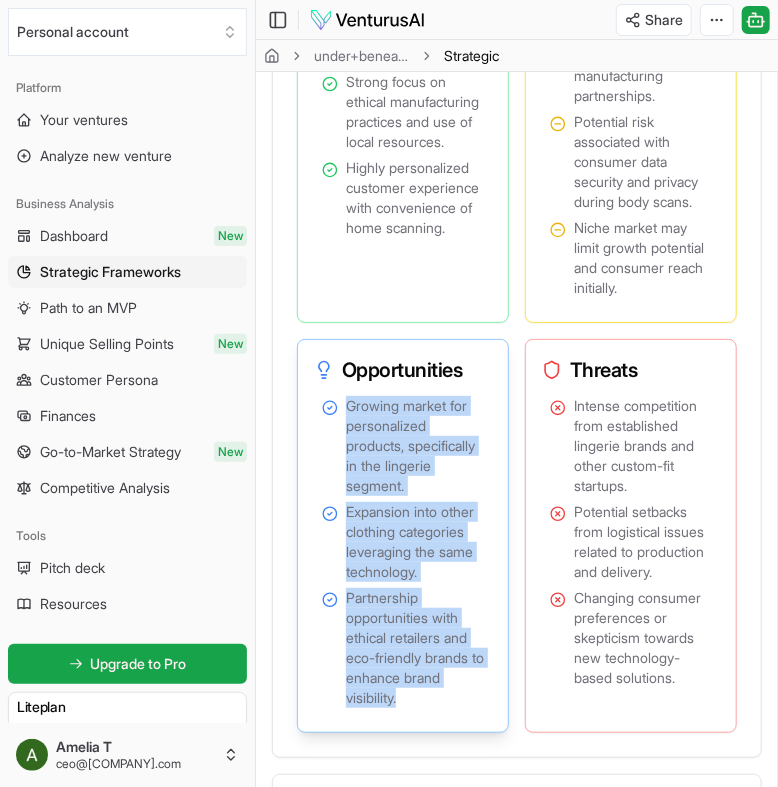 drag, startPoint x: 350, startPoint y: 573, endPoint x: 465, endPoint y: 749, distance: 210.24034 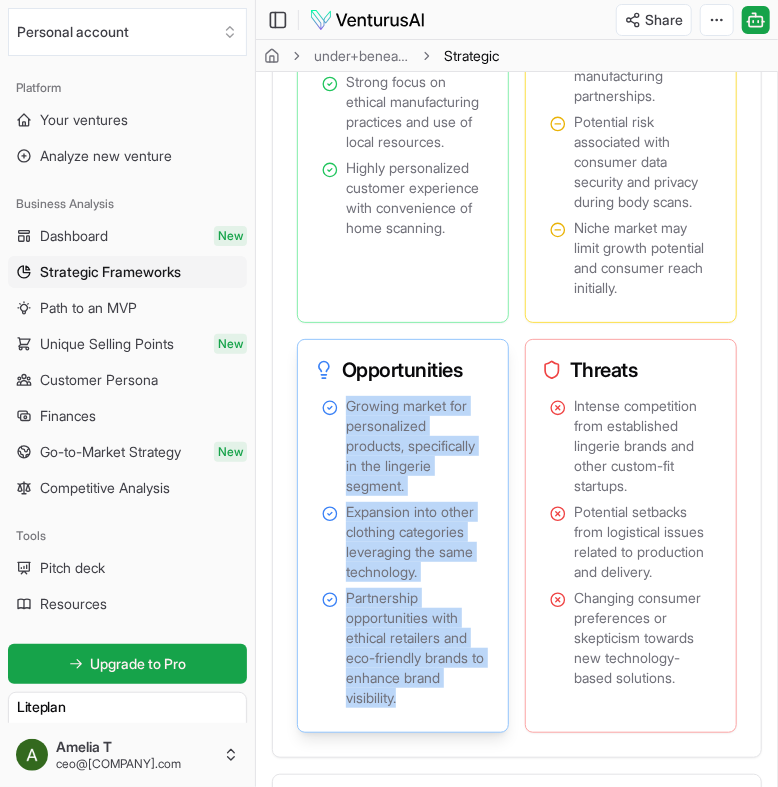 copy on "Growing market for personalized products, specifically in the lingerie segment. Expansion into other clothing categories leveraging the same technology. Partnership opportunities with ethical retailers and eco-friendly brands to enhance brand visibility." 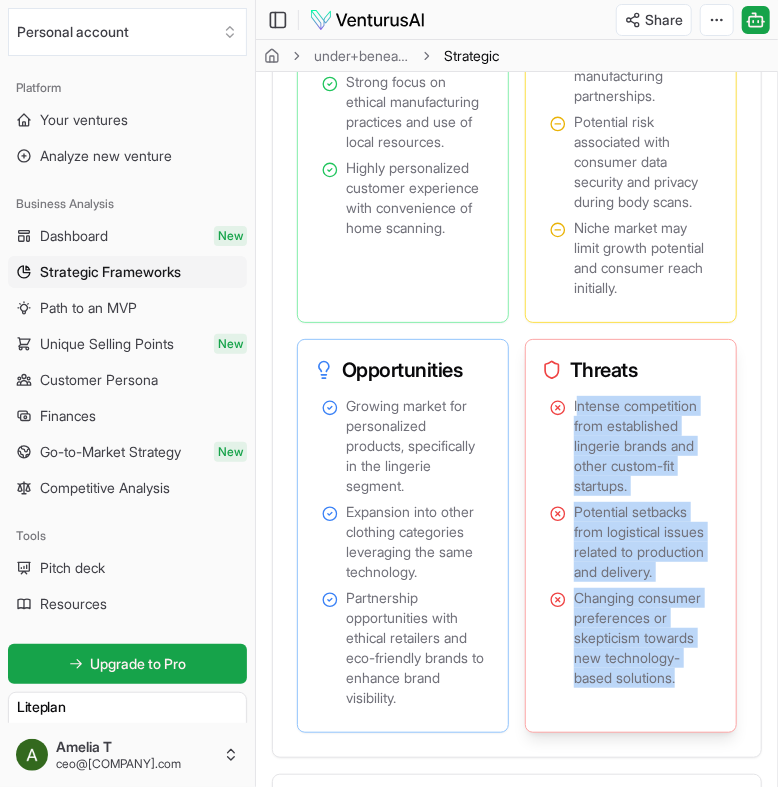 drag, startPoint x: 576, startPoint y: 448, endPoint x: 719, endPoint y: 760, distance: 343.20984 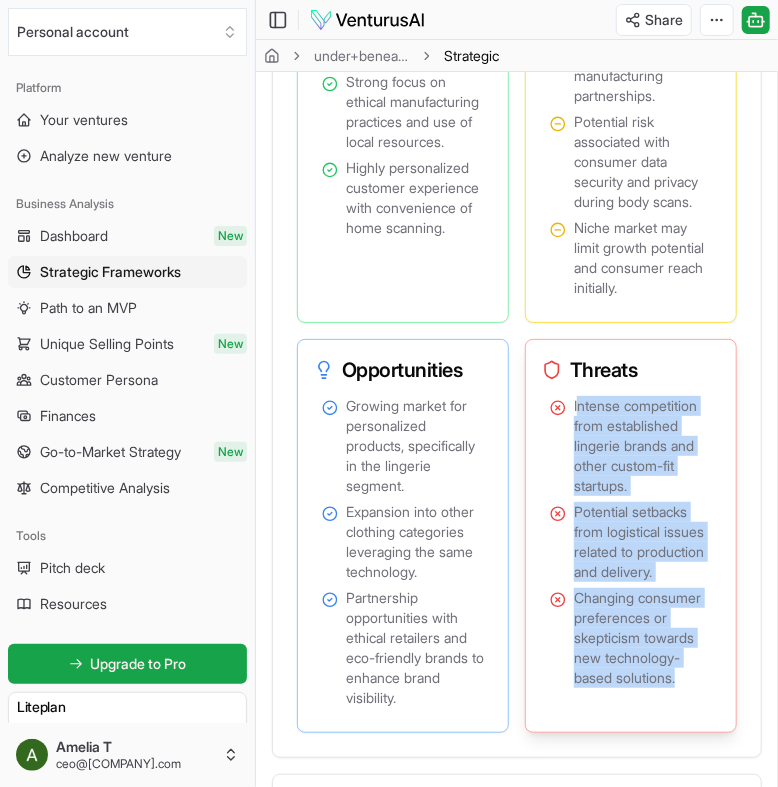 copy on "ntense competition from established lingerie brands and other custom-fit startups. Potential setbacks from logistical issues related to production and delivery. Changing consumer preferences or skepticism towards new technology-based solutions." 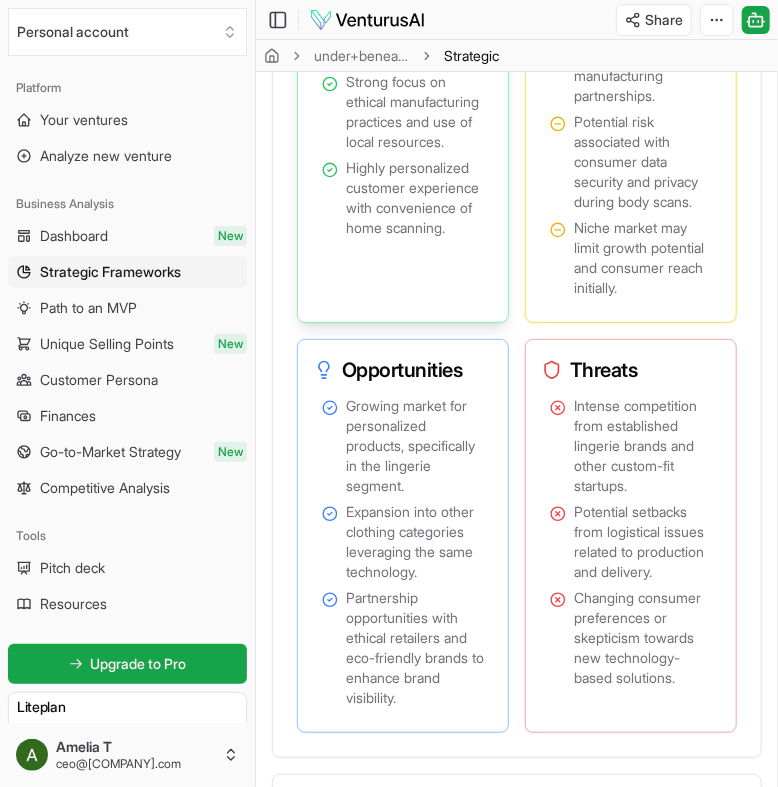 click on "Unique technology-driven approach for custom fit and sustainability. Strong focus on ethical manufacturing practices and use of local resources. Highly personalized customer experience with convenience of home scanning." at bounding box center [403, 148] 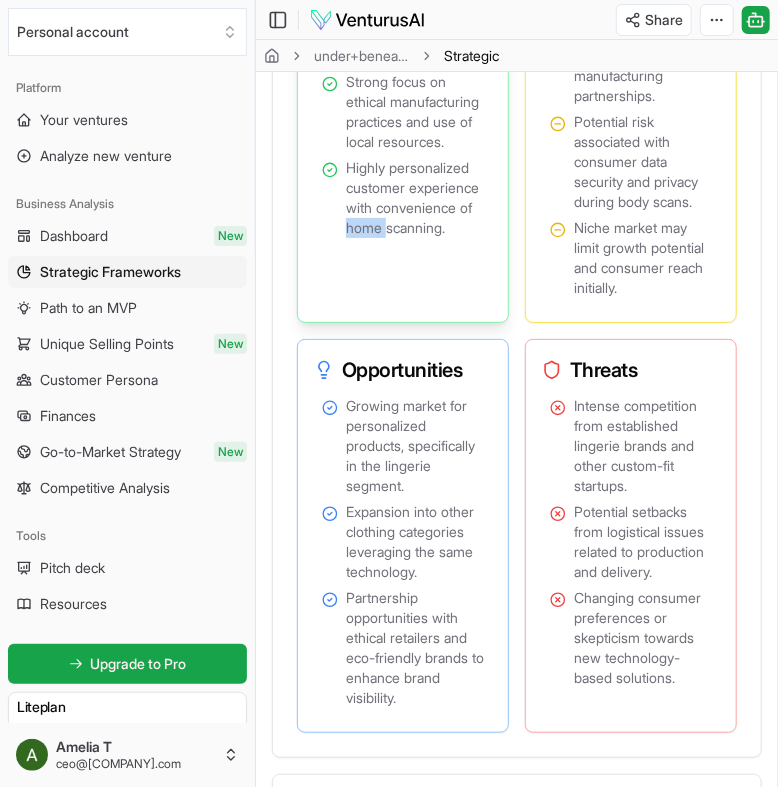 click on "Unique technology-driven approach for custom fit and sustainability. Strong focus on ethical manufacturing practices and use of local resources. Highly personalized customer experience with convenience of home scanning." at bounding box center (403, 148) 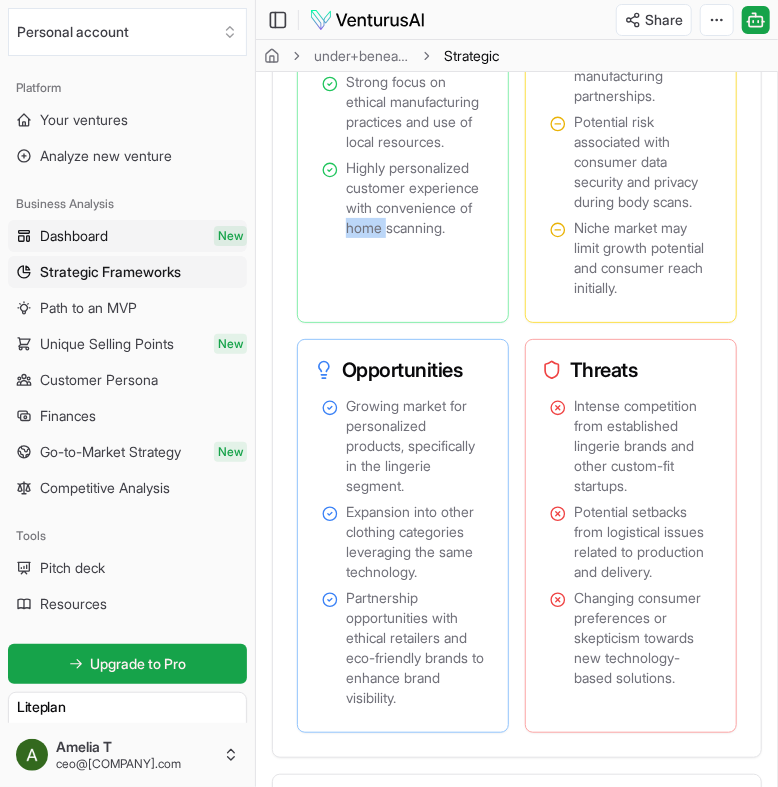 click on "Dashboard New" at bounding box center (127, 236) 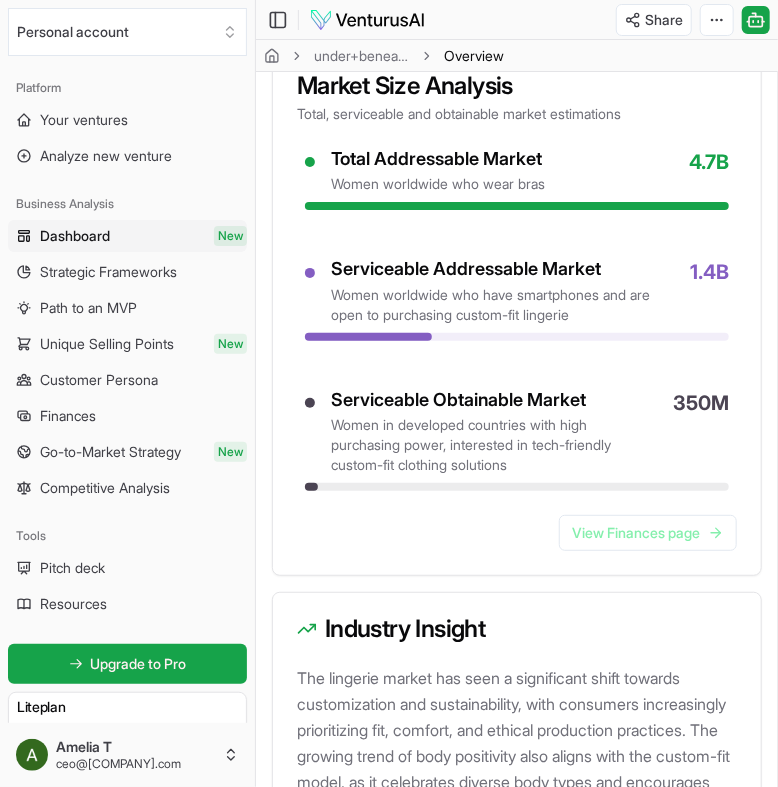 scroll, scrollTop: 0, scrollLeft: 0, axis: both 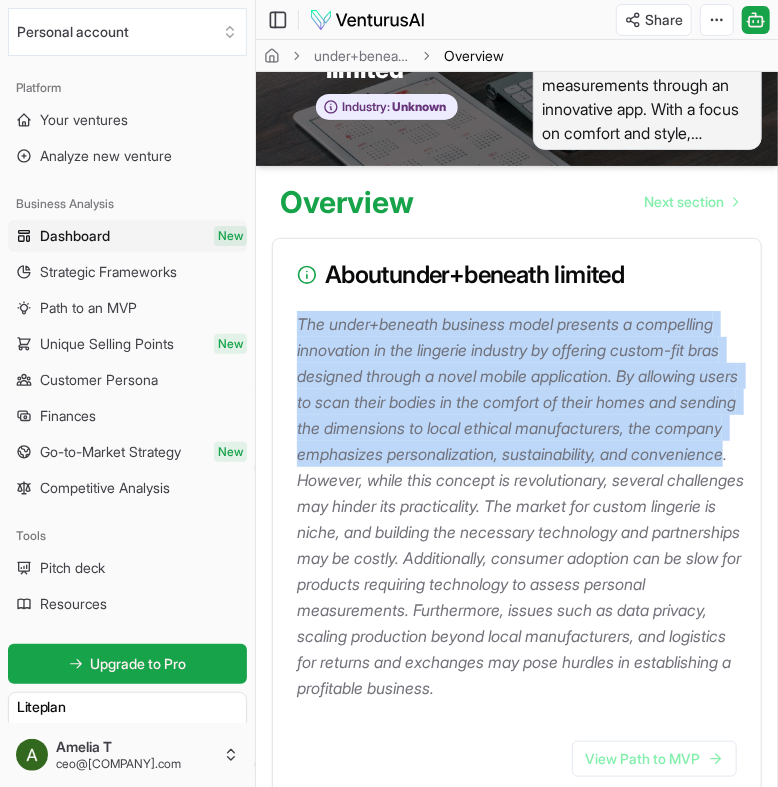 drag, startPoint x: 300, startPoint y: 315, endPoint x: 529, endPoint y: 477, distance: 280.50845 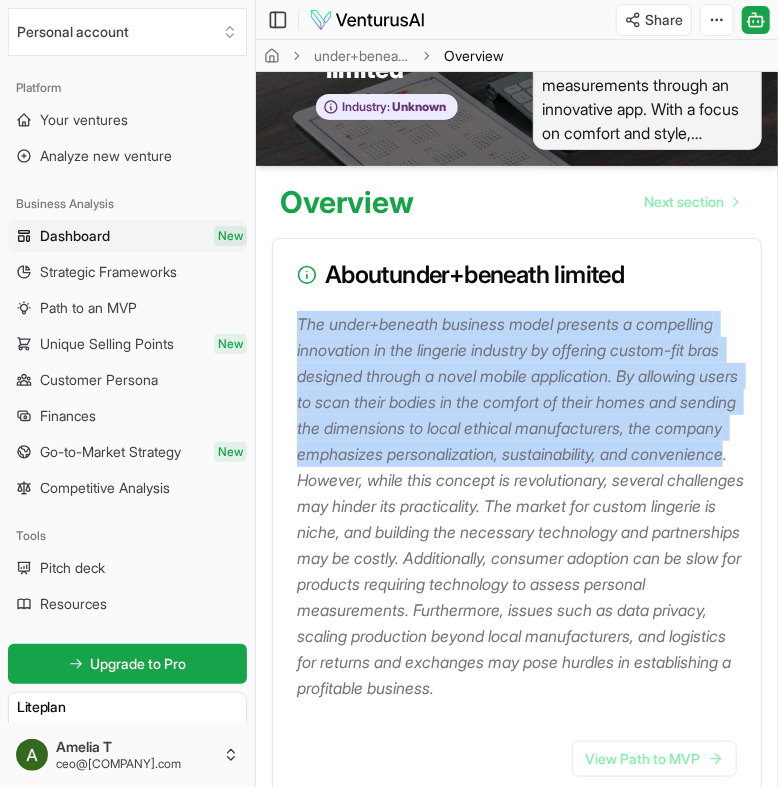 copy on "The under+beneath business model presents a compelling innovation in the lingerie industry by offering custom-fit bras designed through a novel mobile application. By allowing users to scan their bodies in the comfort of their homes and sending the dimensions to local ethical manufacturers, the company emphasizes personalization, sustainability, and convenience" 